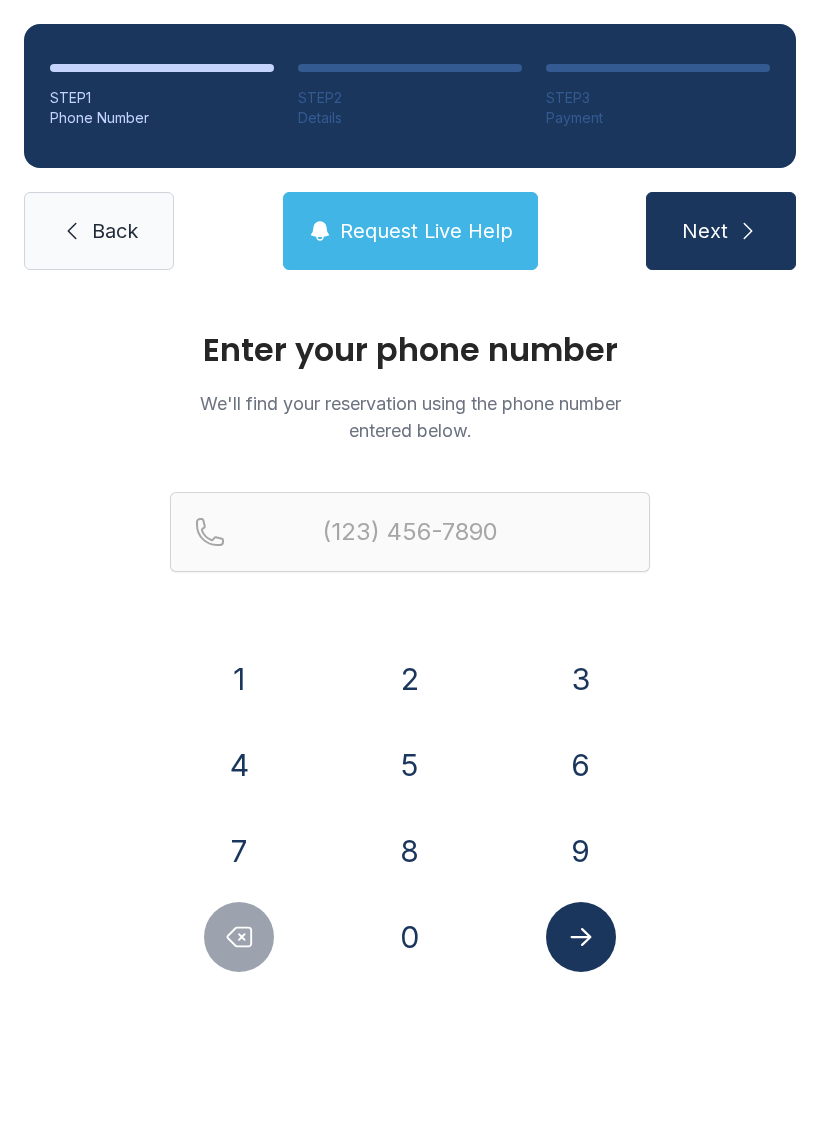 scroll, scrollTop: 0, scrollLeft: 0, axis: both 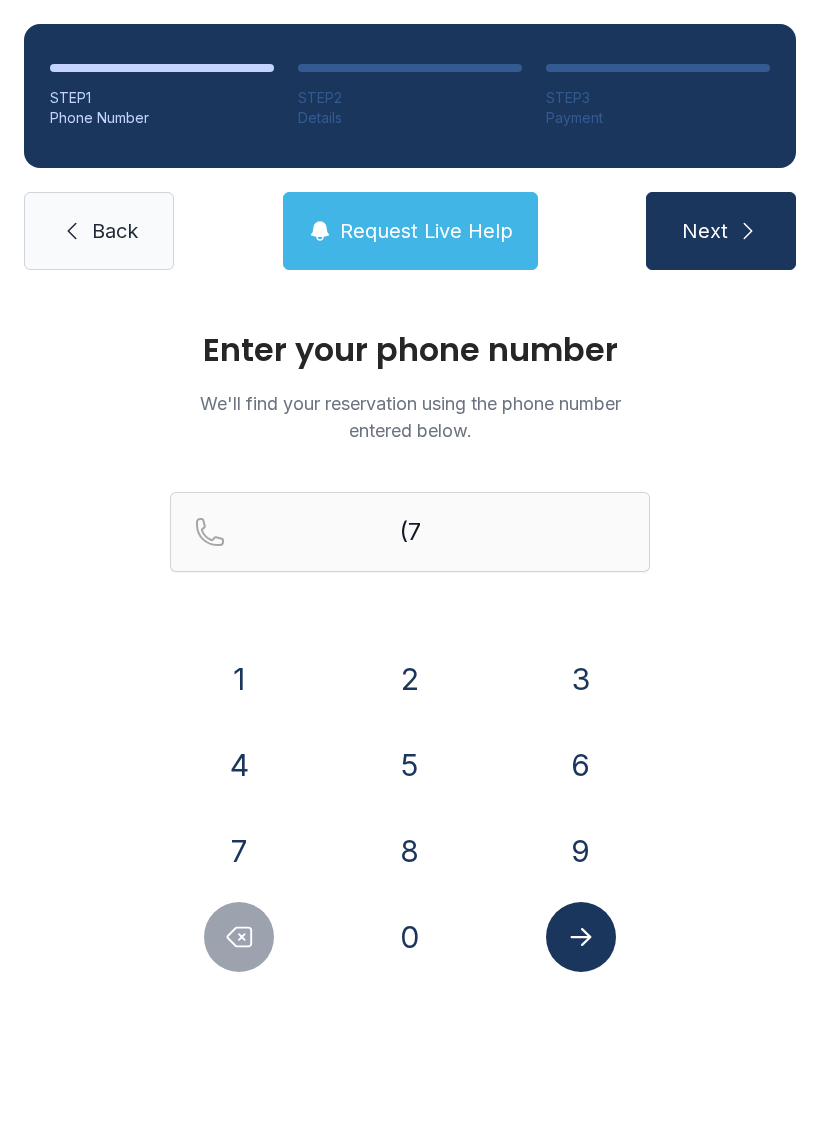 click on "5" at bounding box center (410, 765) 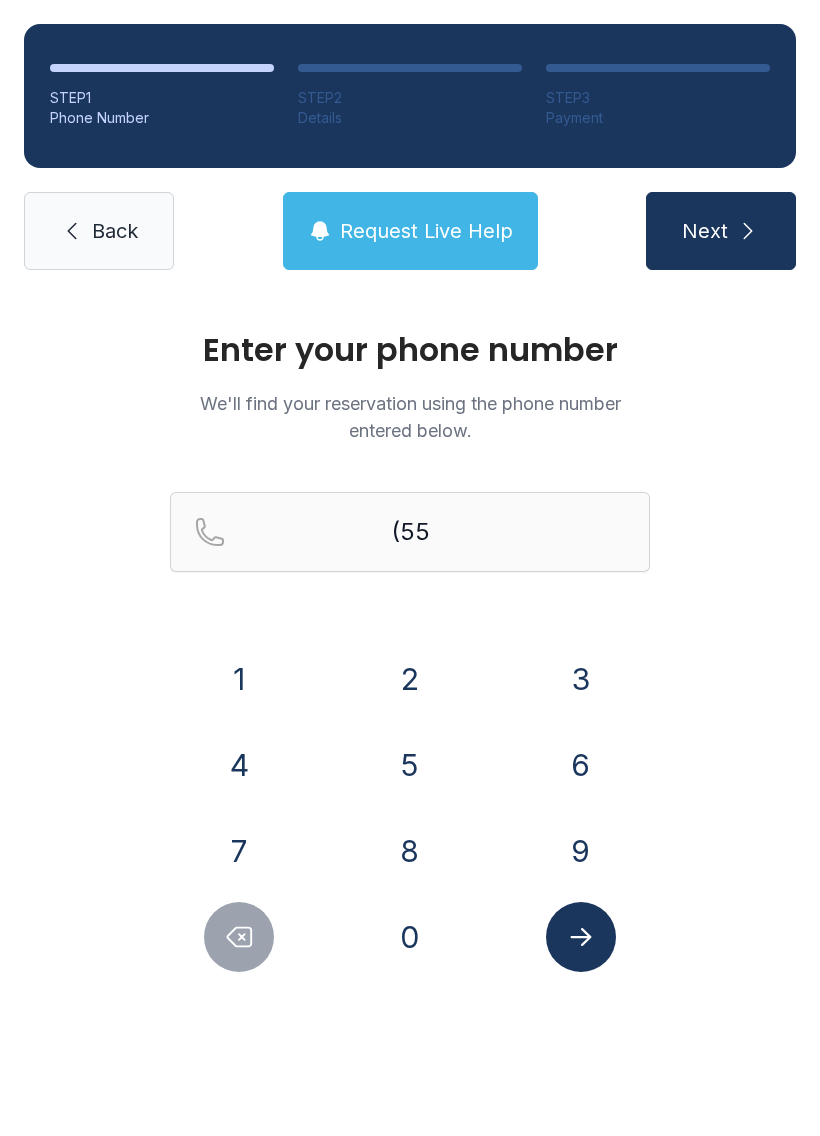 click on "7" at bounding box center [239, 851] 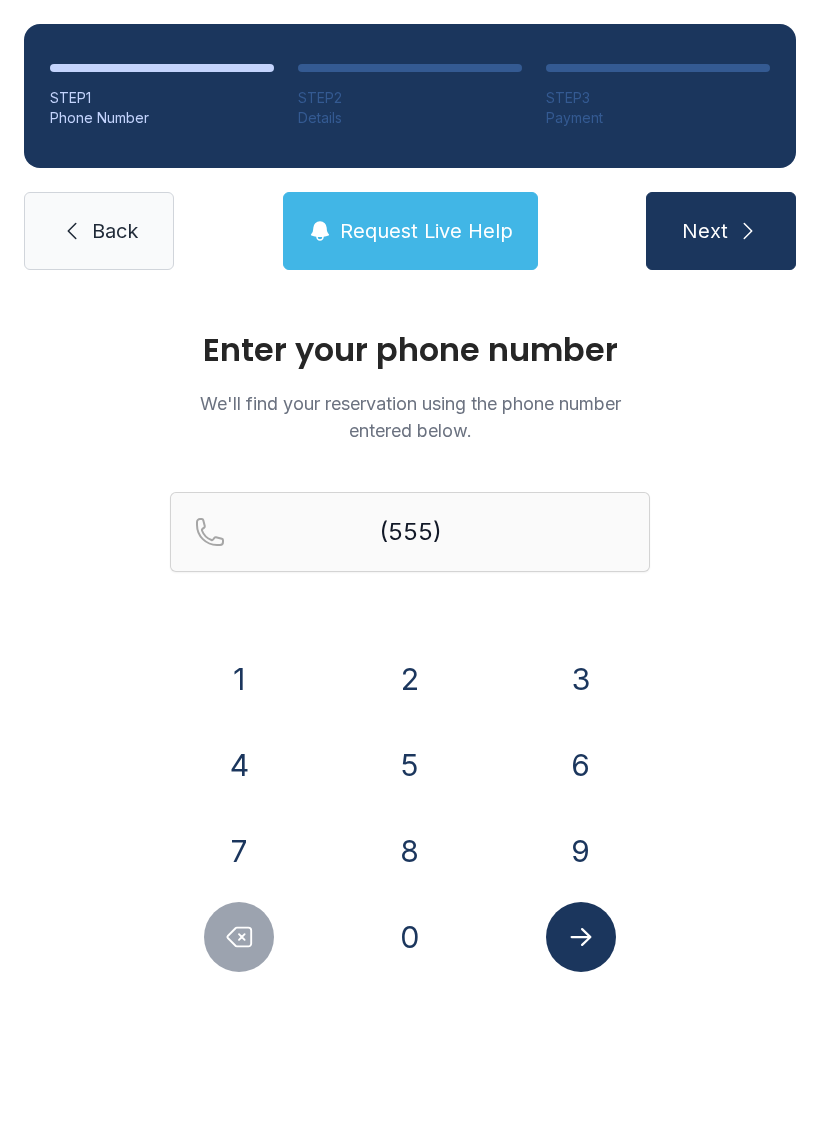 click on "3" at bounding box center (581, 679) 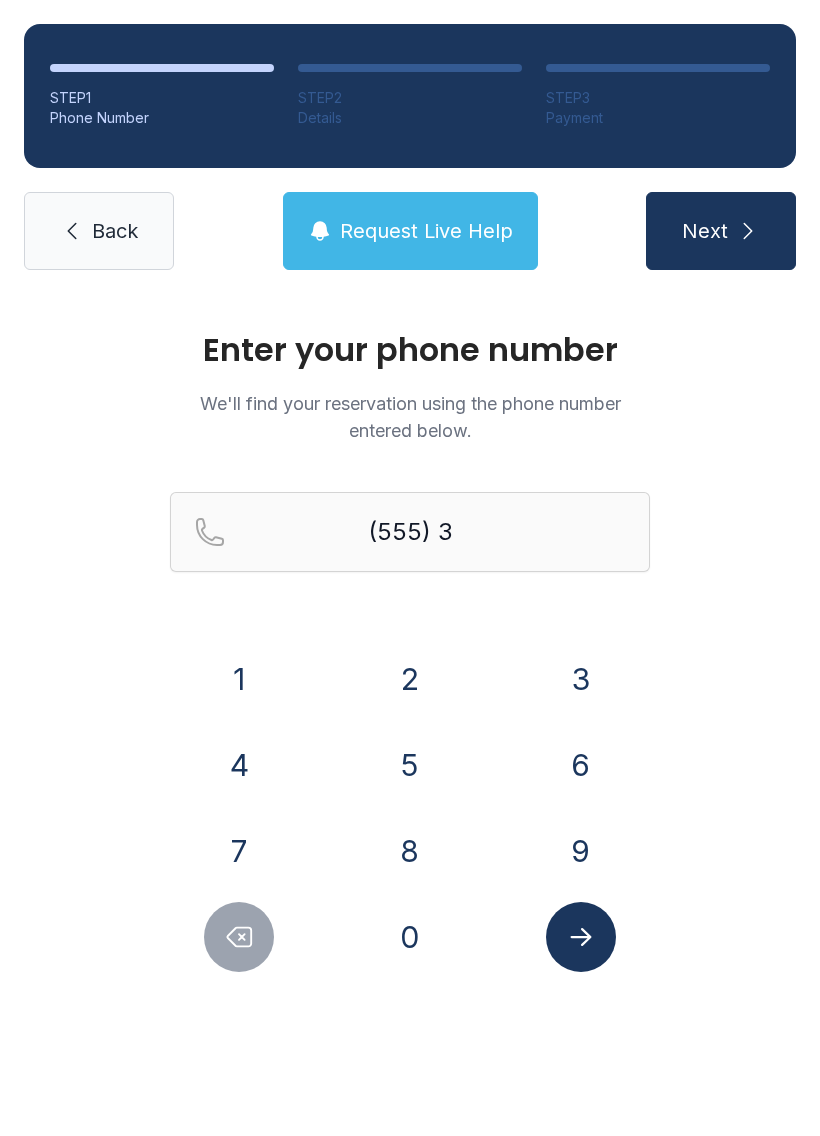click on "4" at bounding box center [239, 765] 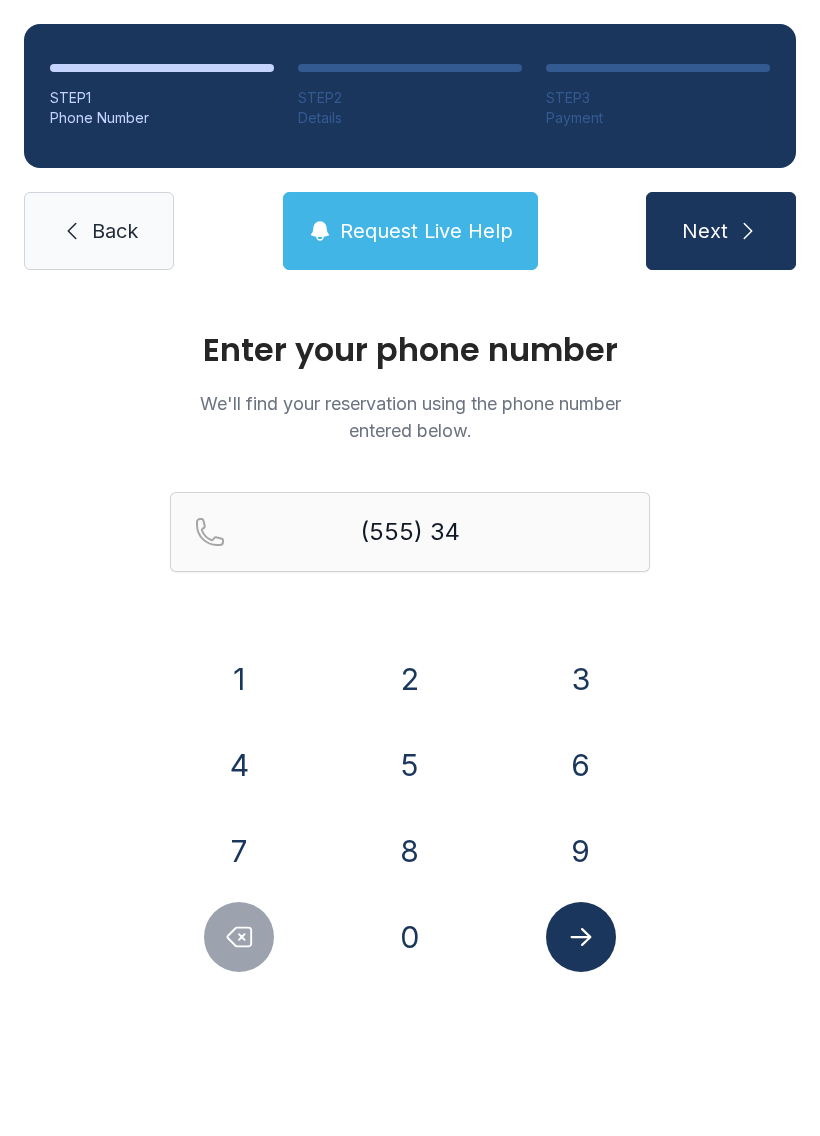 click on "5" at bounding box center [410, 765] 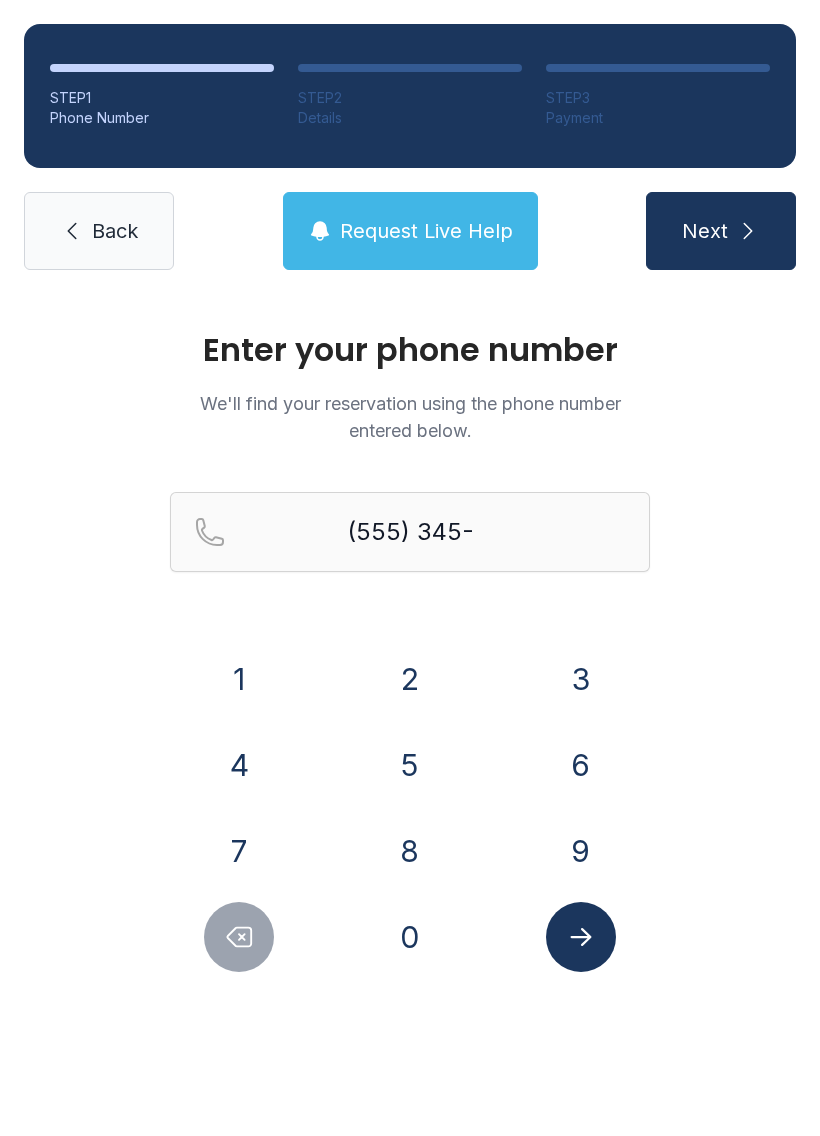click on "8" at bounding box center [410, 851] 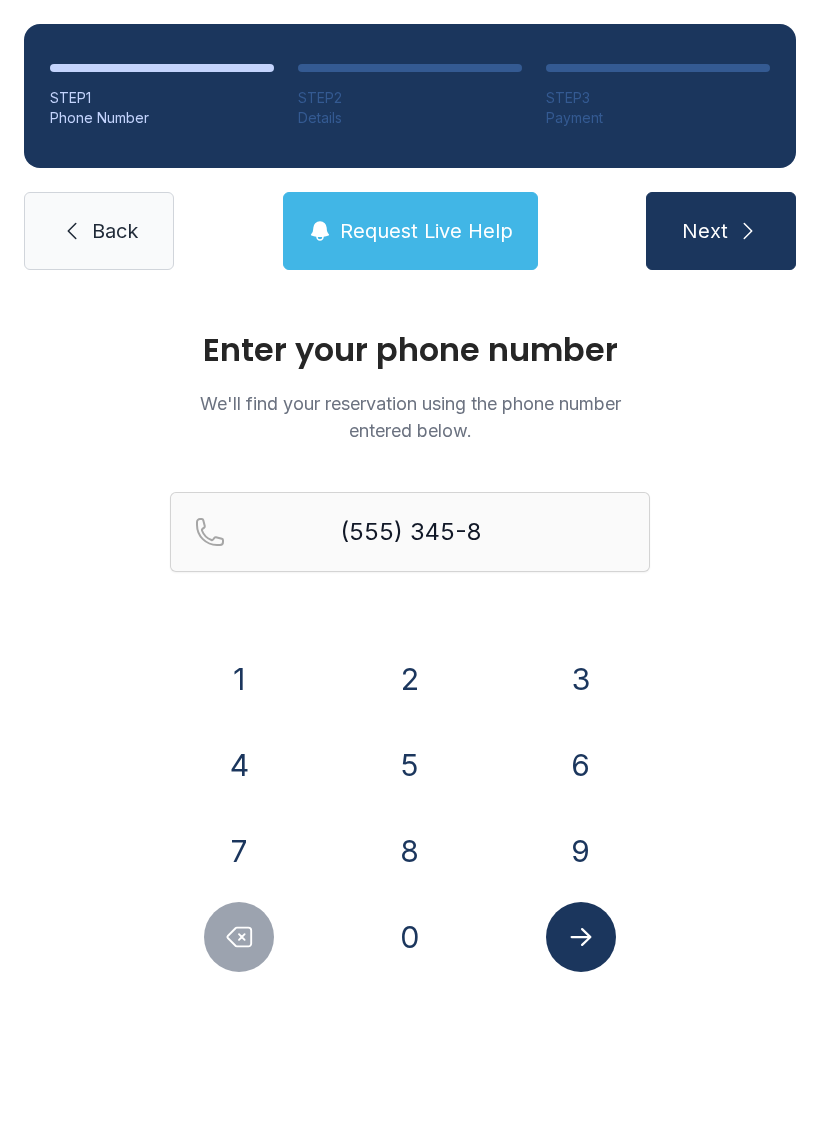 click on "7" at bounding box center (239, 851) 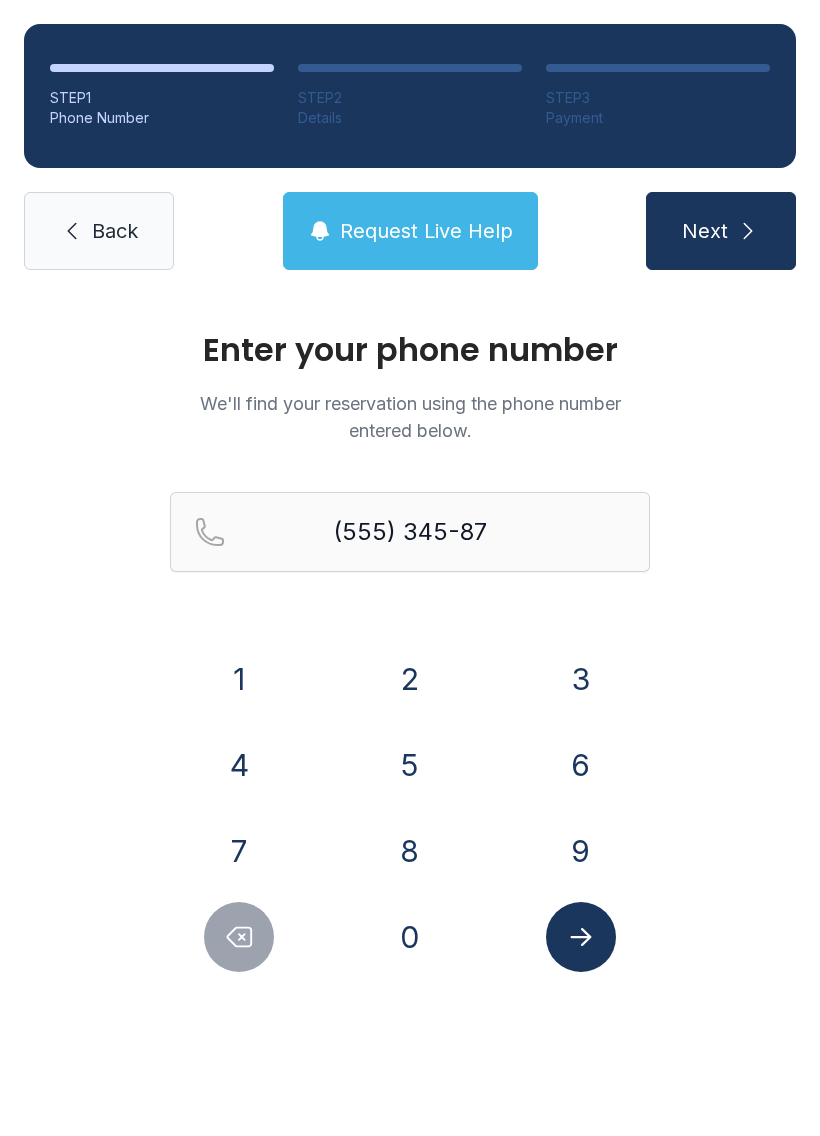 click on "2" at bounding box center [410, 679] 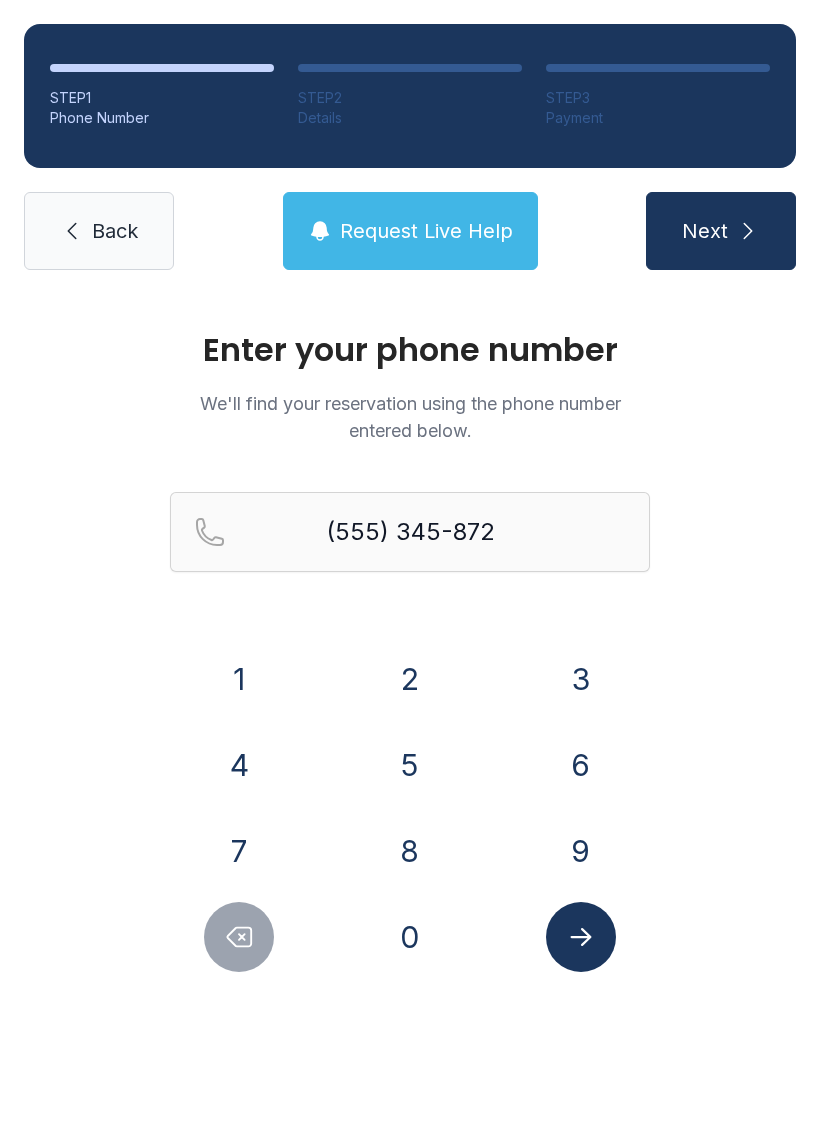 click on "1" at bounding box center (239, 679) 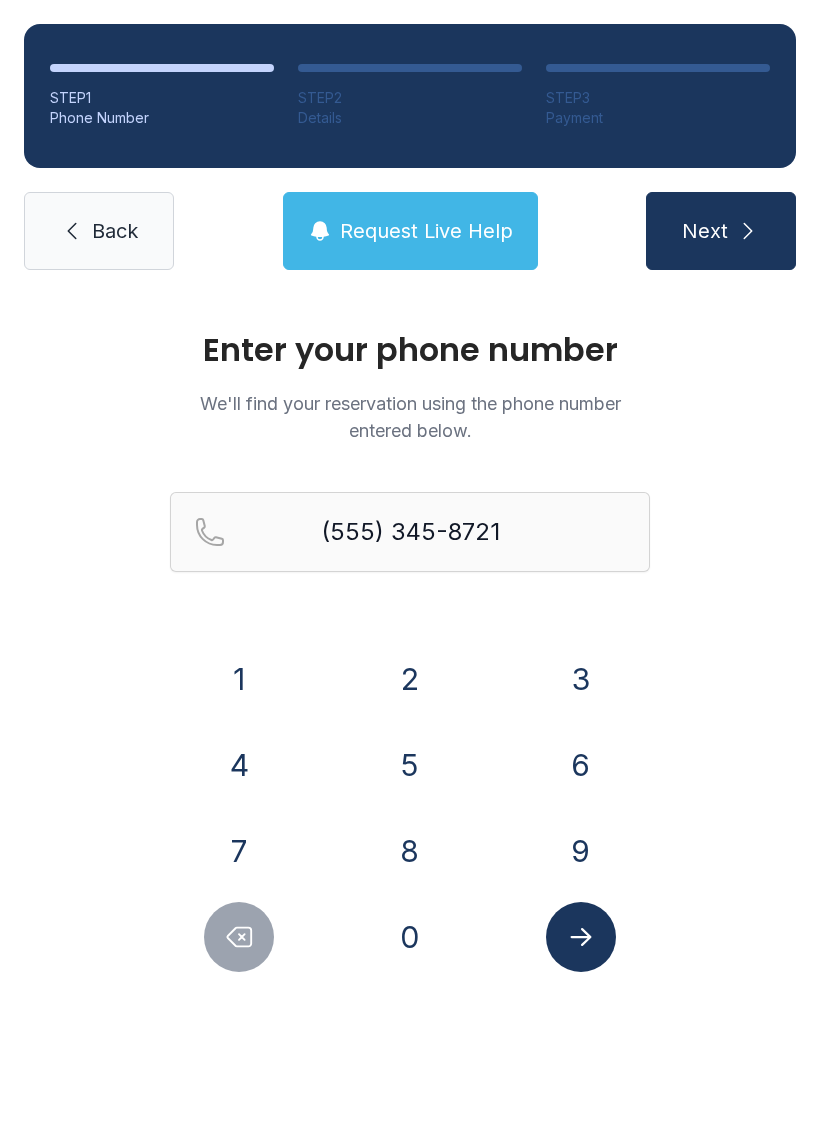 click 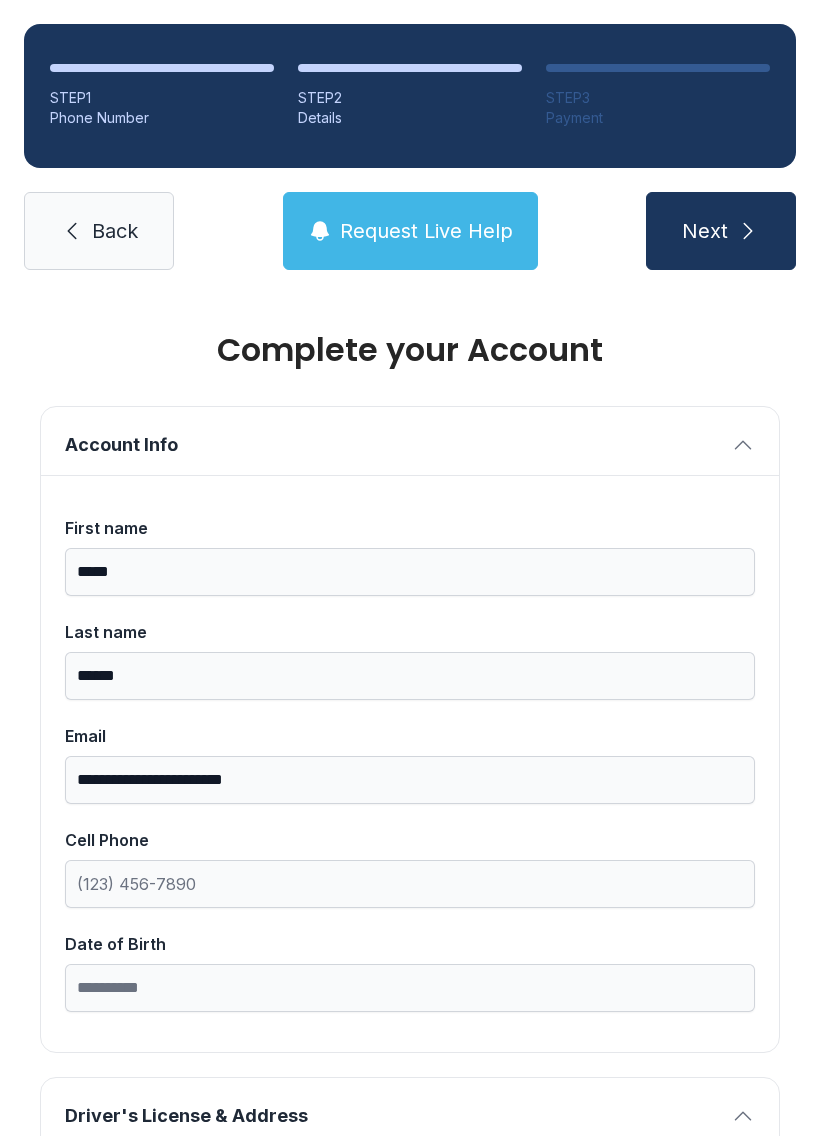 click on "Next" at bounding box center (705, 231) 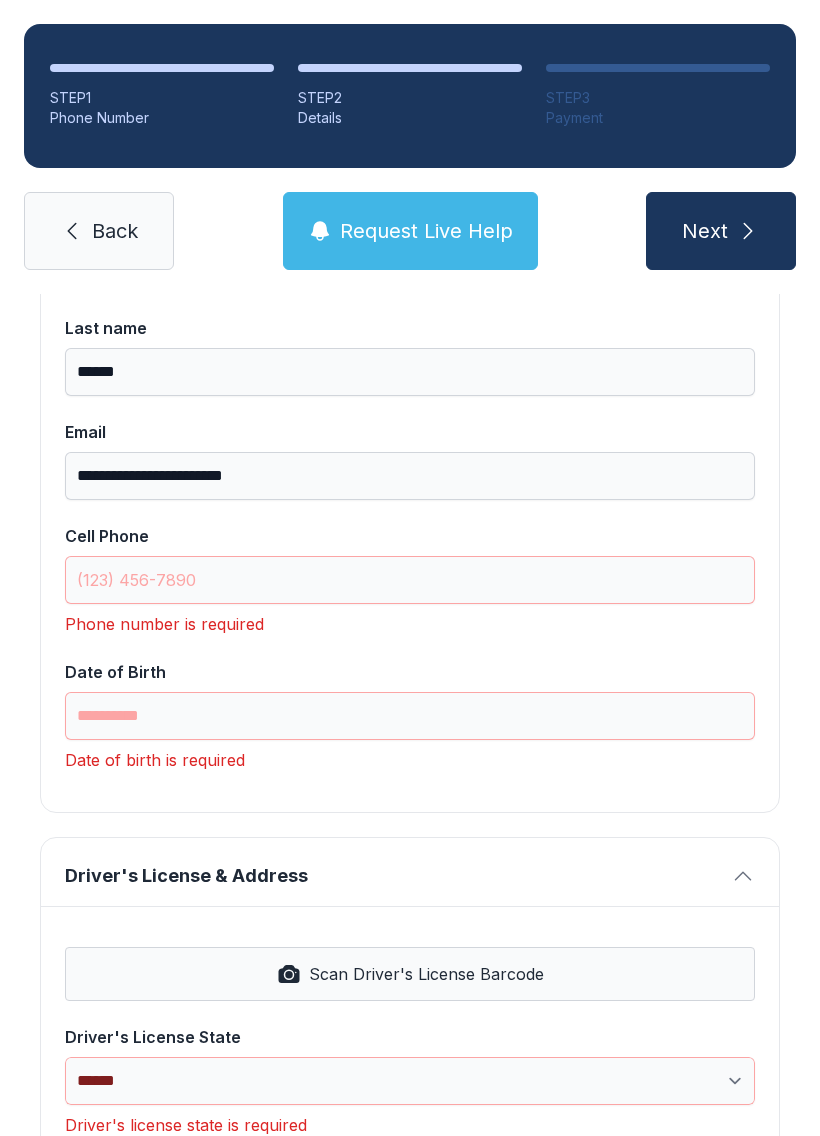 scroll, scrollTop: 310, scrollLeft: 0, axis: vertical 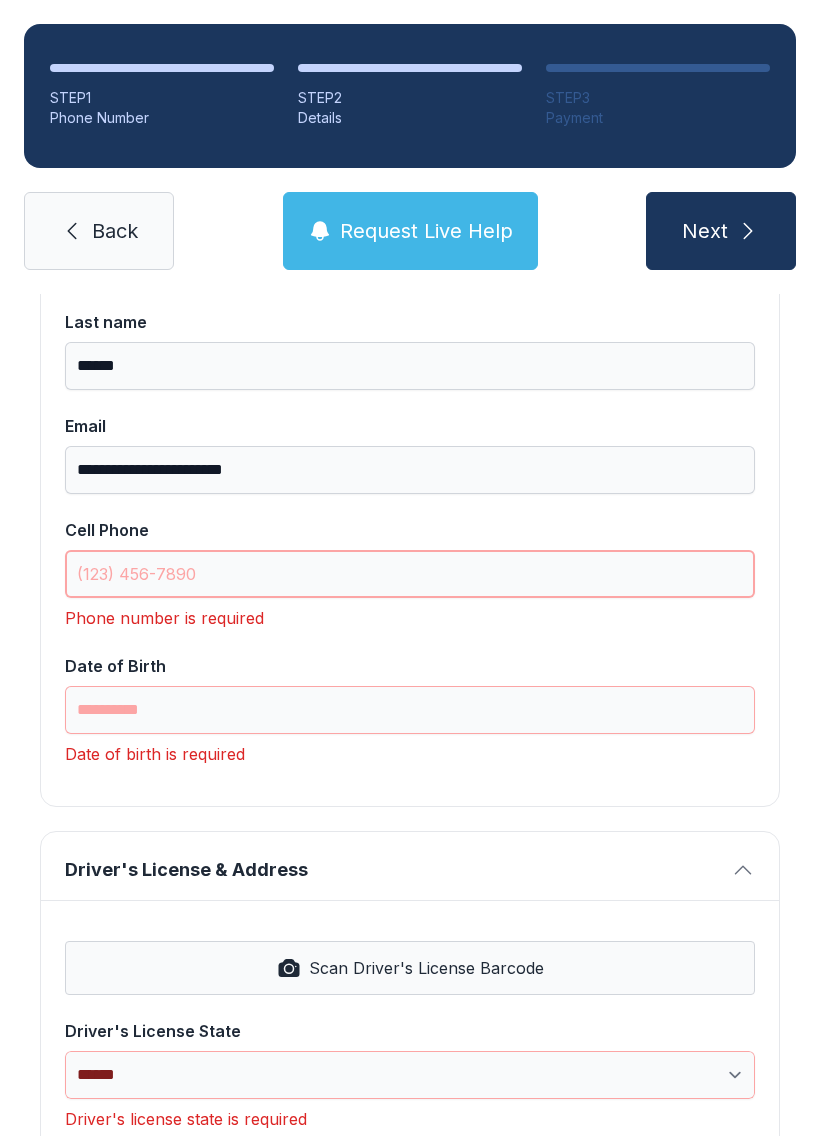 click on "Cell Phone" at bounding box center [410, 574] 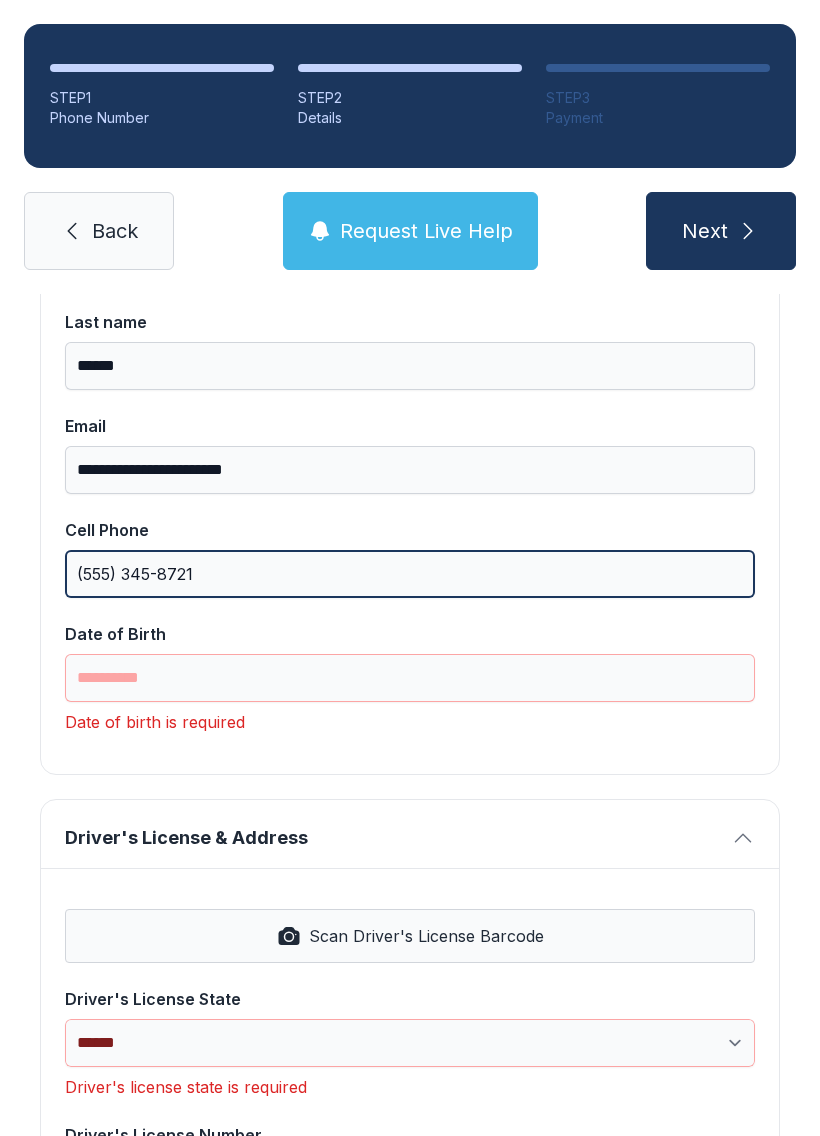 type on "(555) 345-8721" 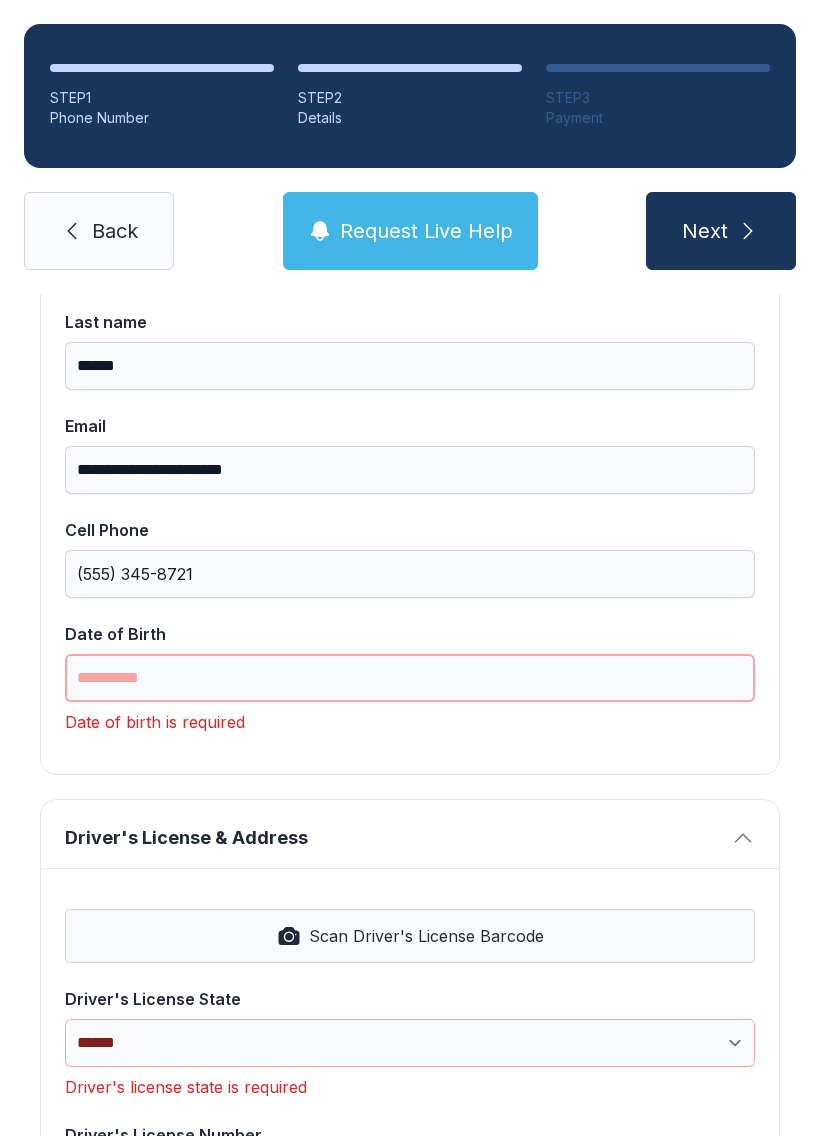 click on "Date of Birth" at bounding box center (410, 678) 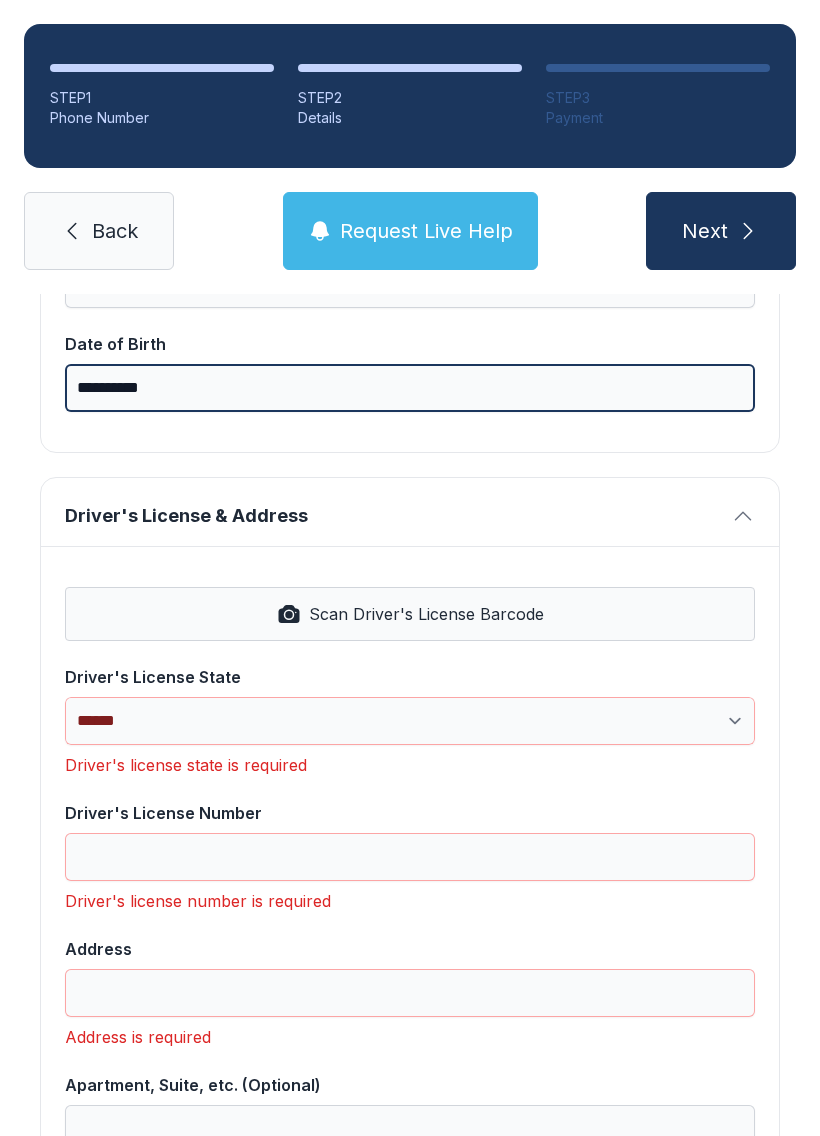 scroll, scrollTop: 601, scrollLeft: 0, axis: vertical 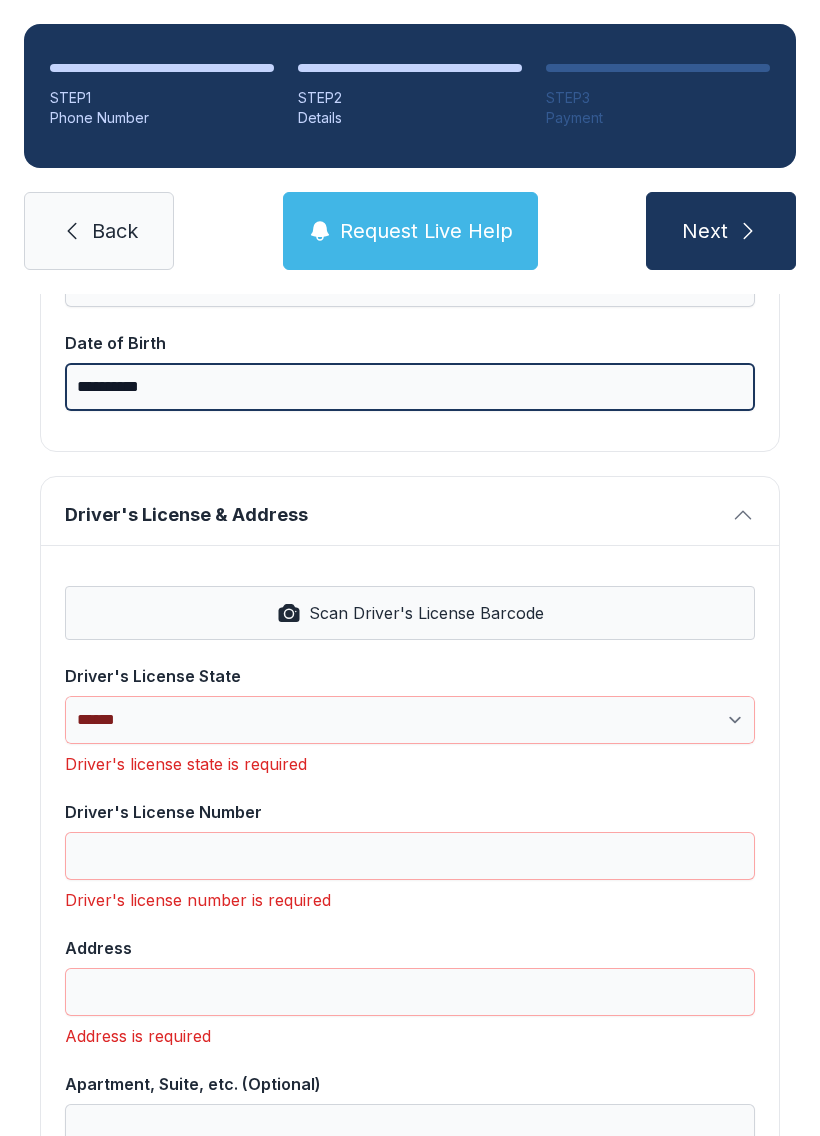 type on "**********" 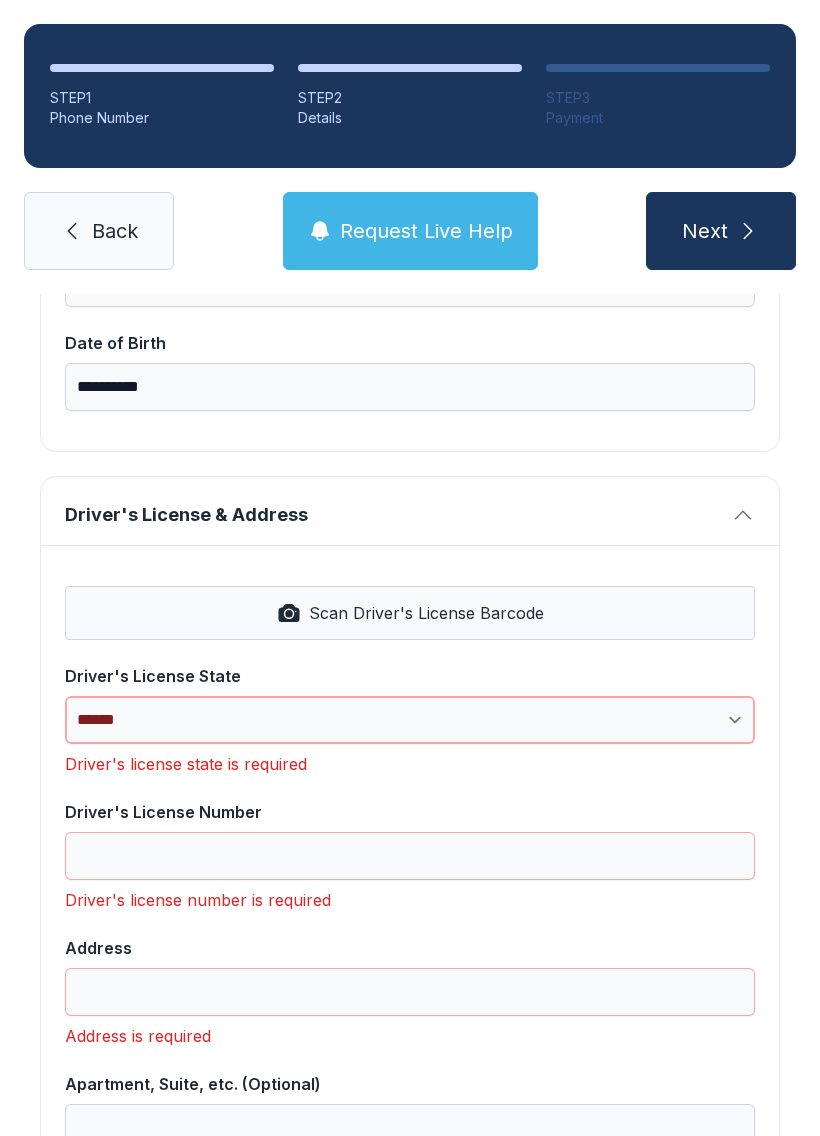 click on "**********" at bounding box center [410, 720] 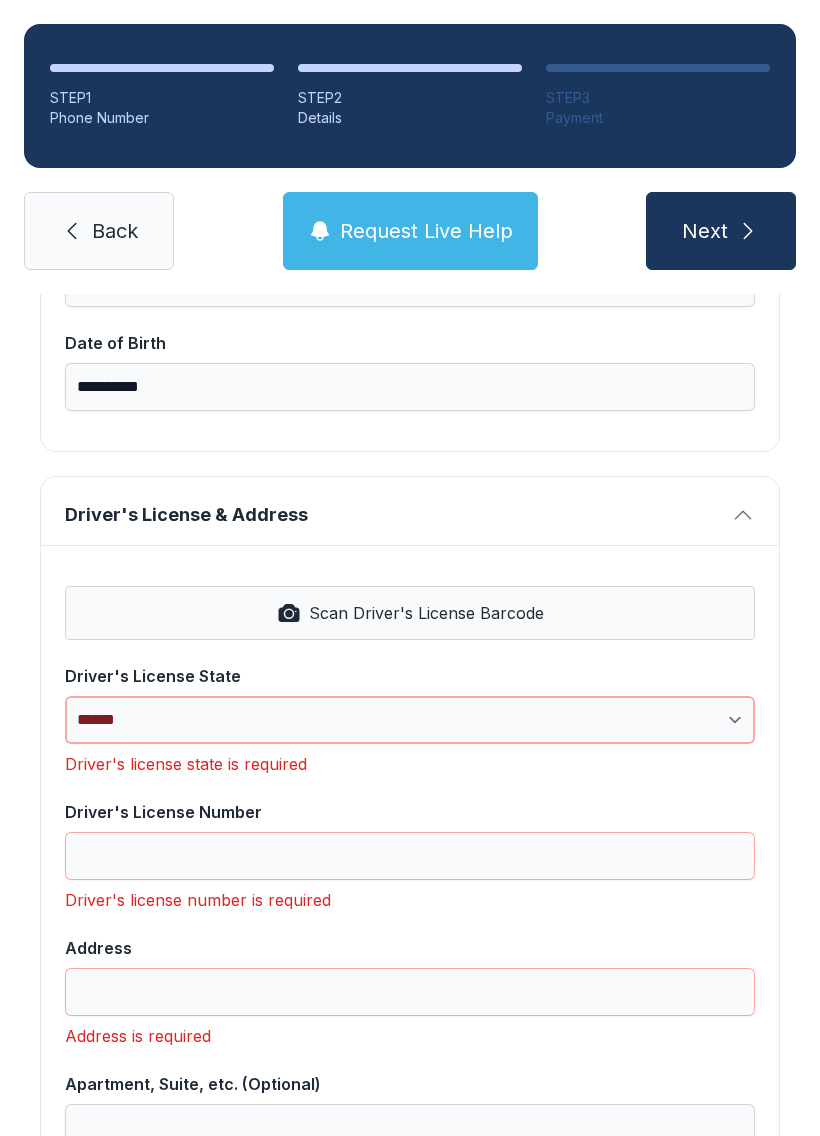 select on "**" 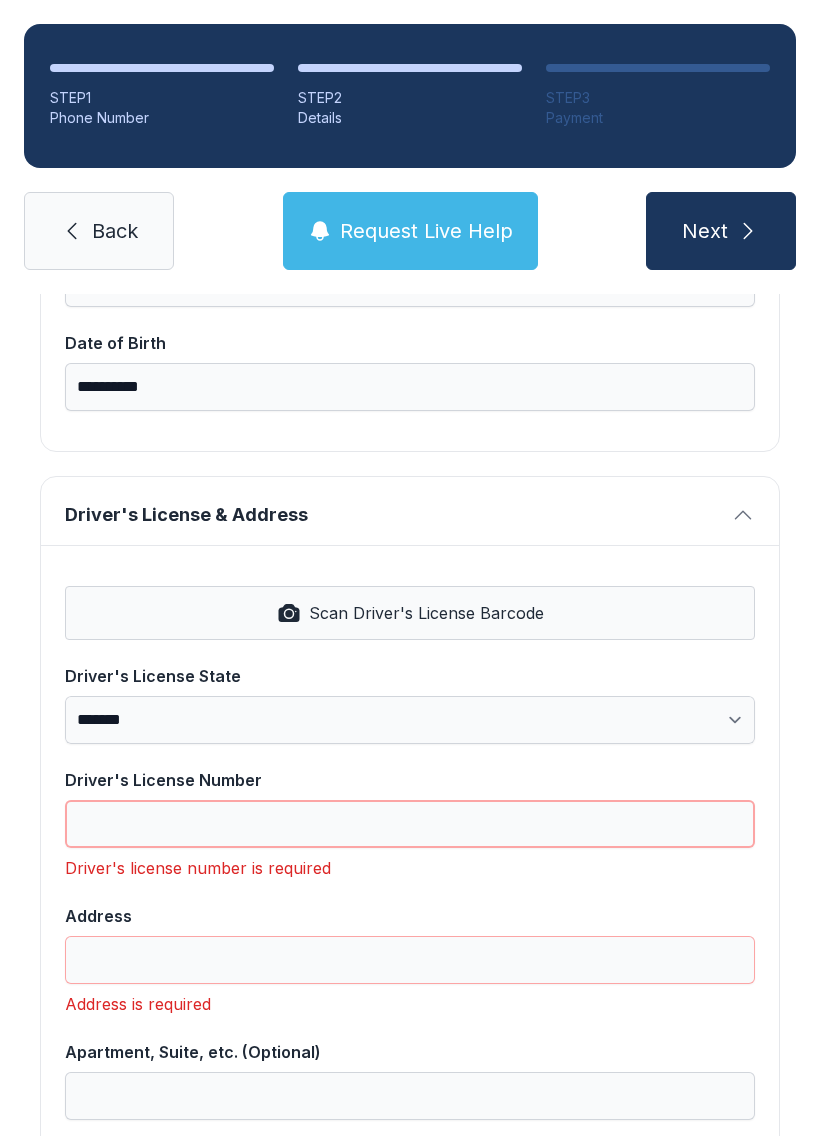 click on "Driver's License Number" at bounding box center [410, 824] 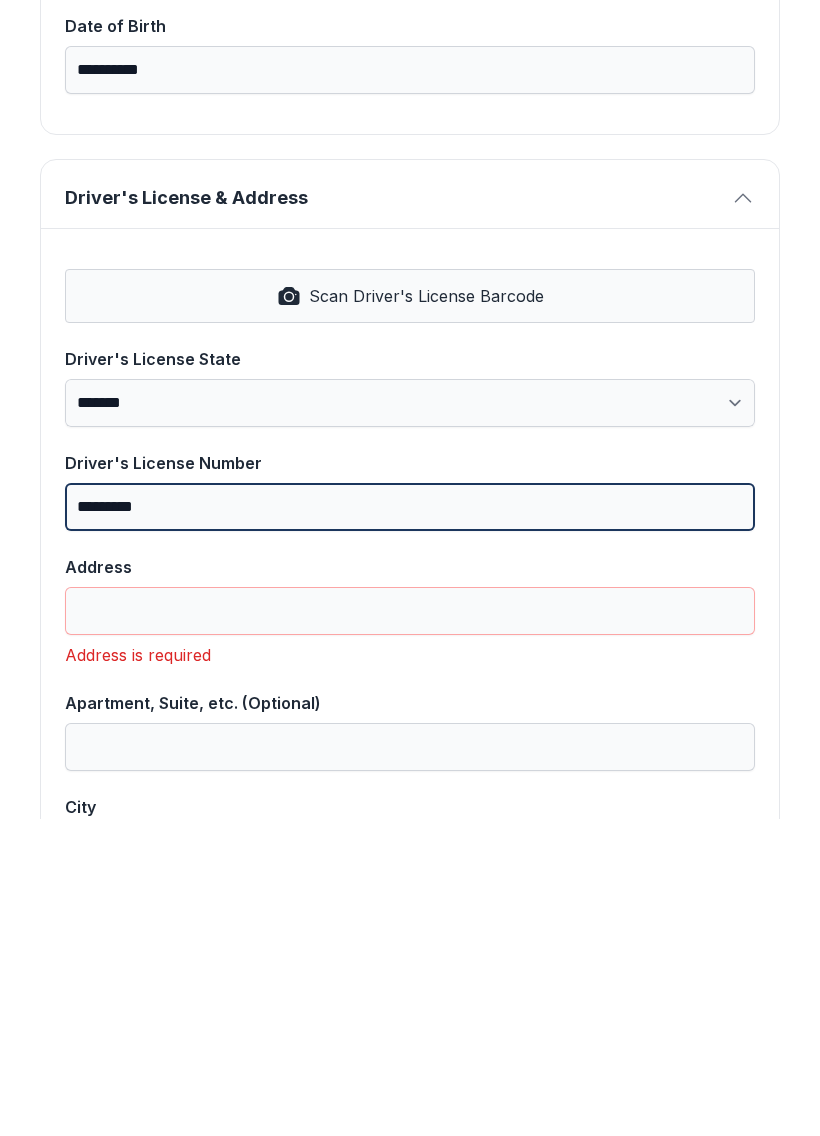 type on "*********" 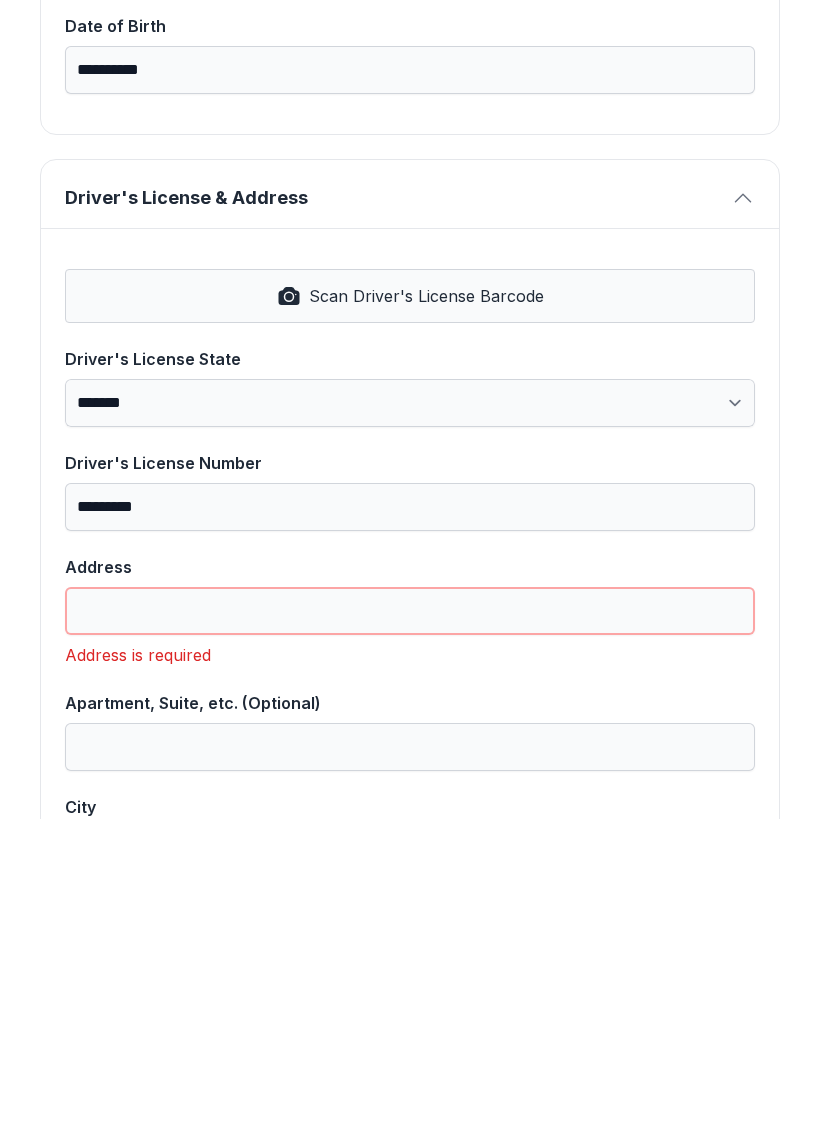 click on "Address" at bounding box center (410, 928) 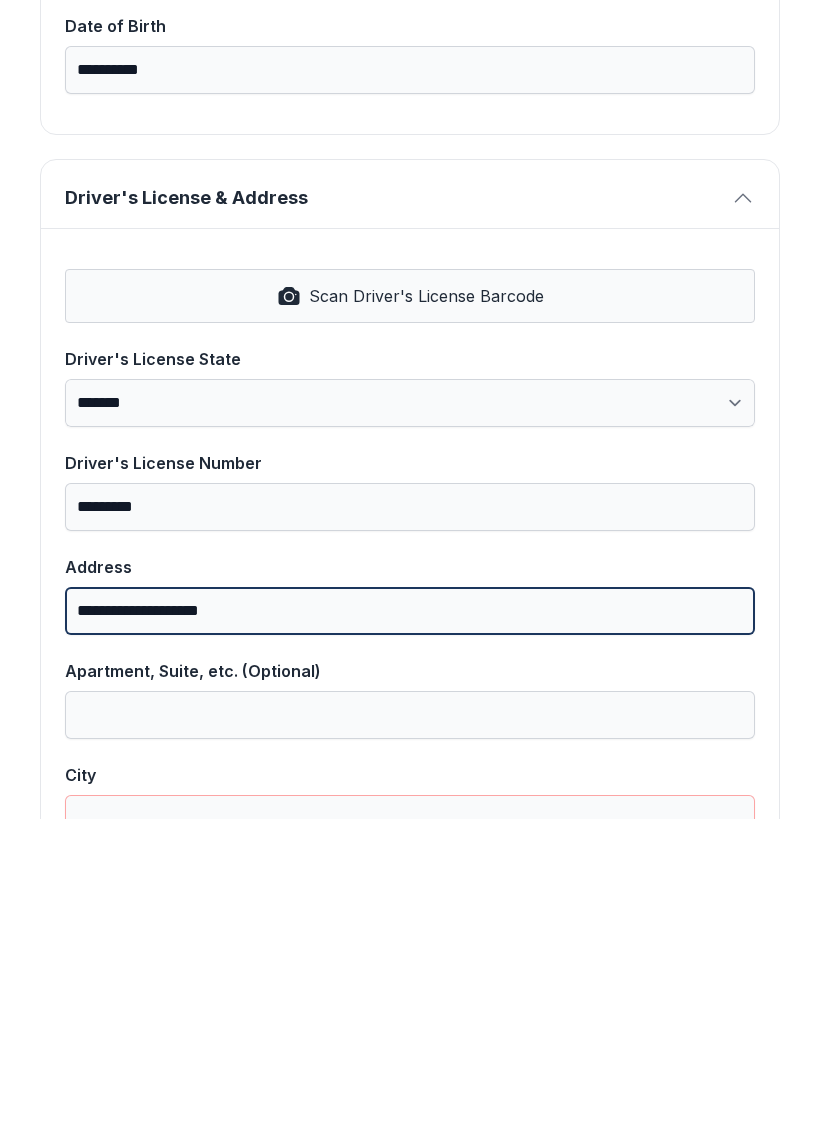 type on "**********" 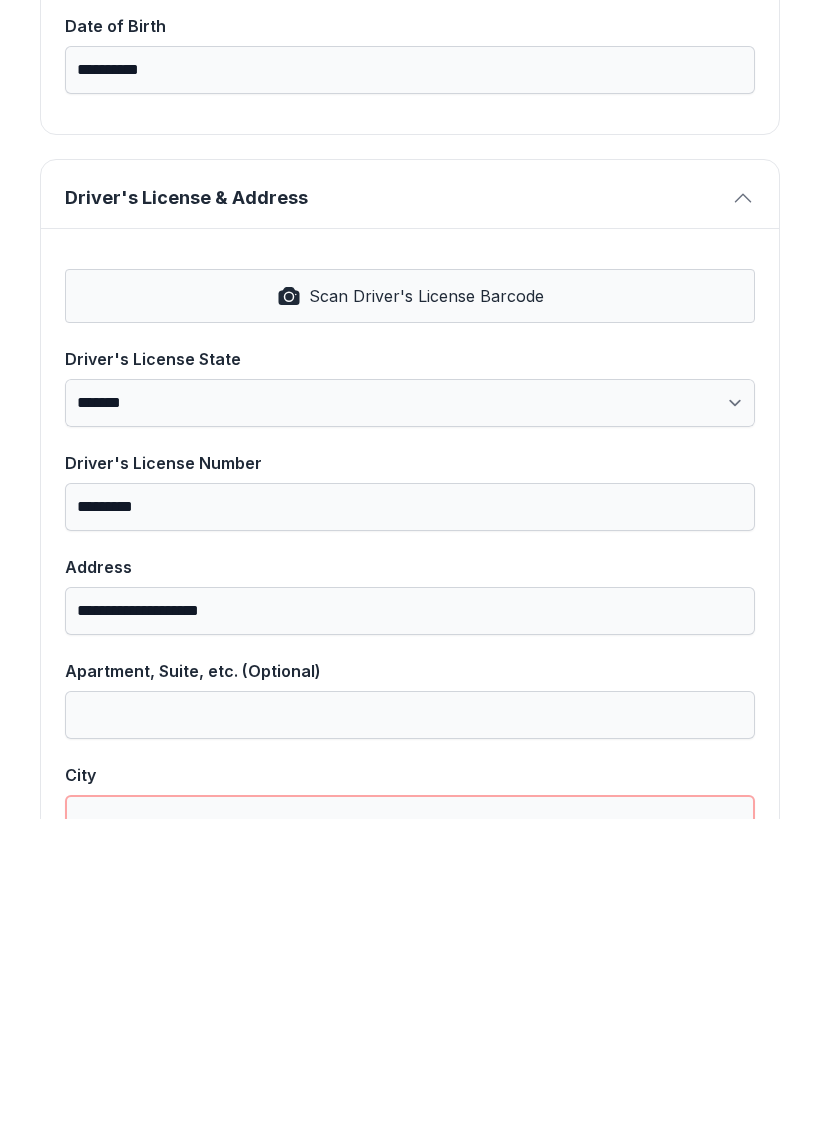 click on "City" at bounding box center (410, 1136) 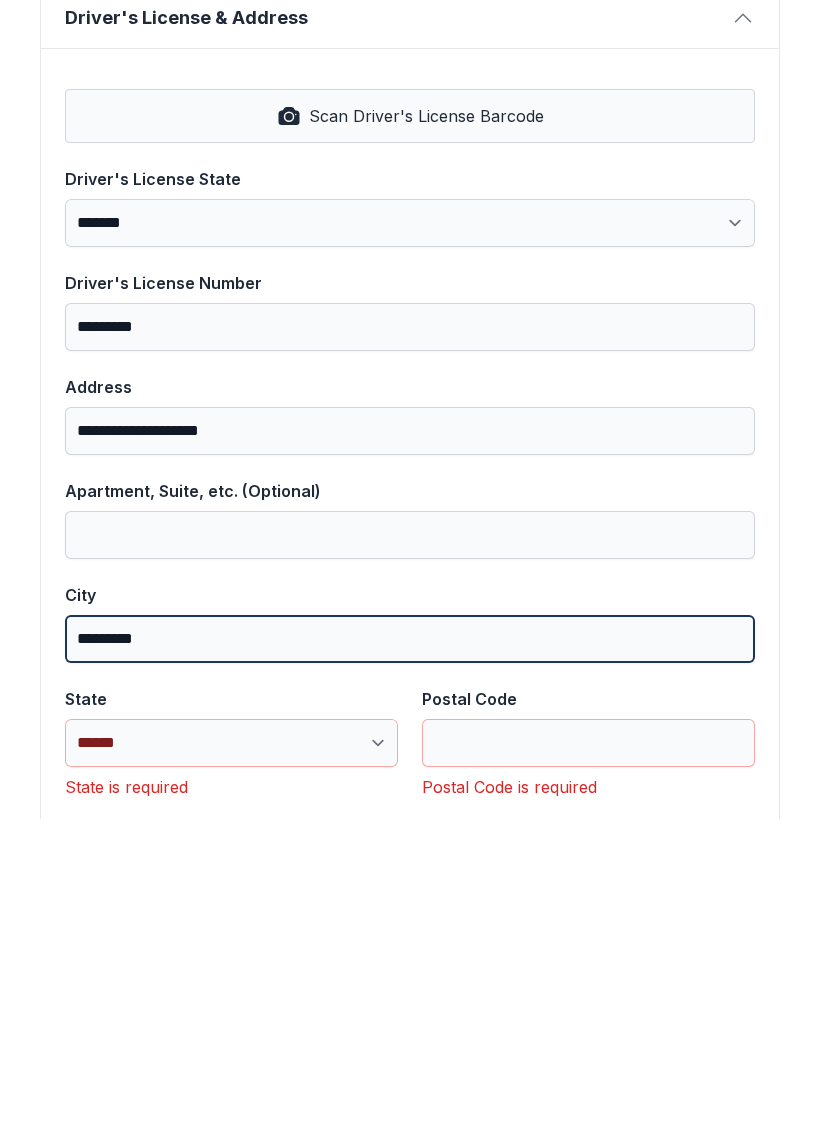 scroll, scrollTop: 882, scrollLeft: 0, axis: vertical 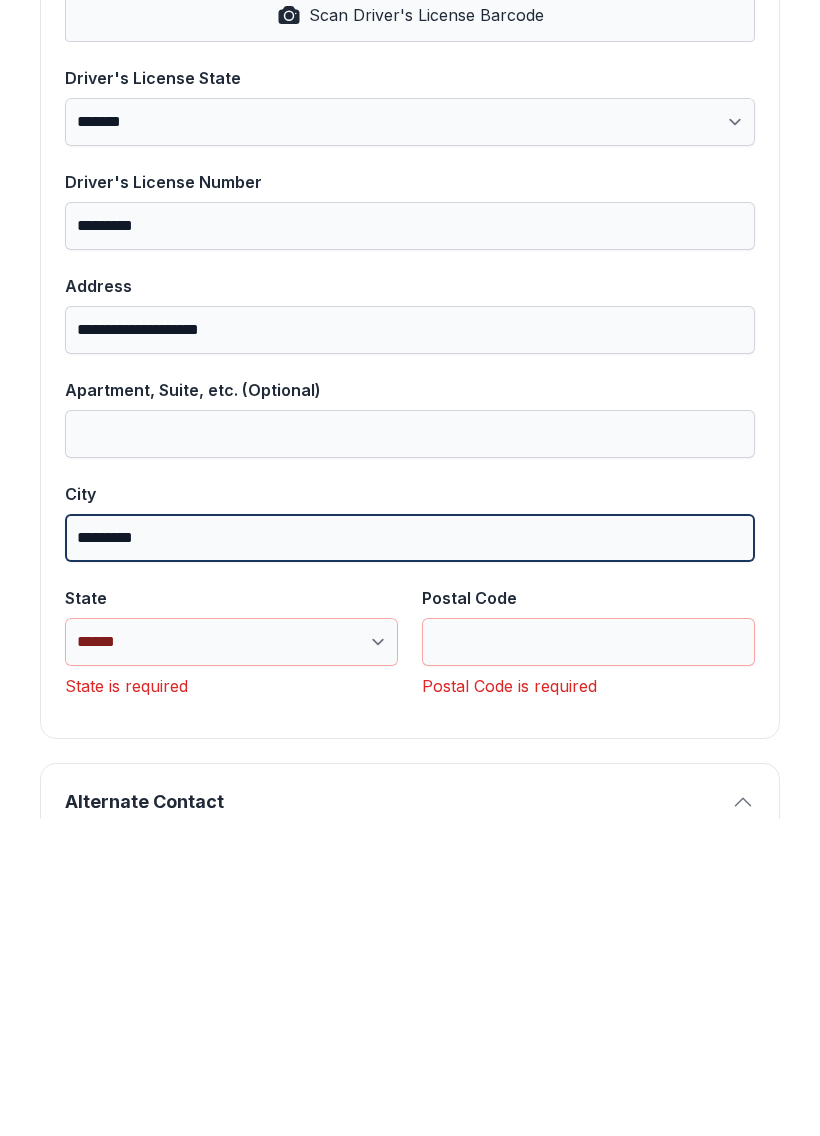 type on "*********" 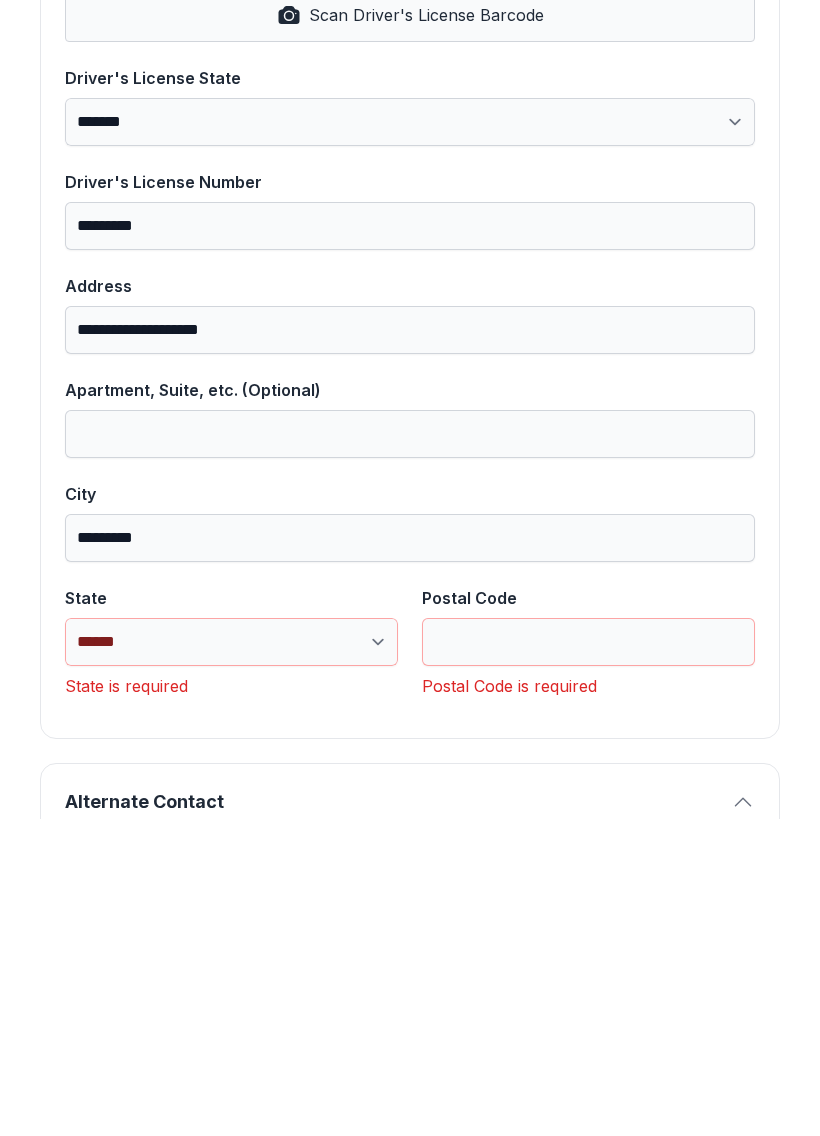 click on "**********" at bounding box center [231, 959] 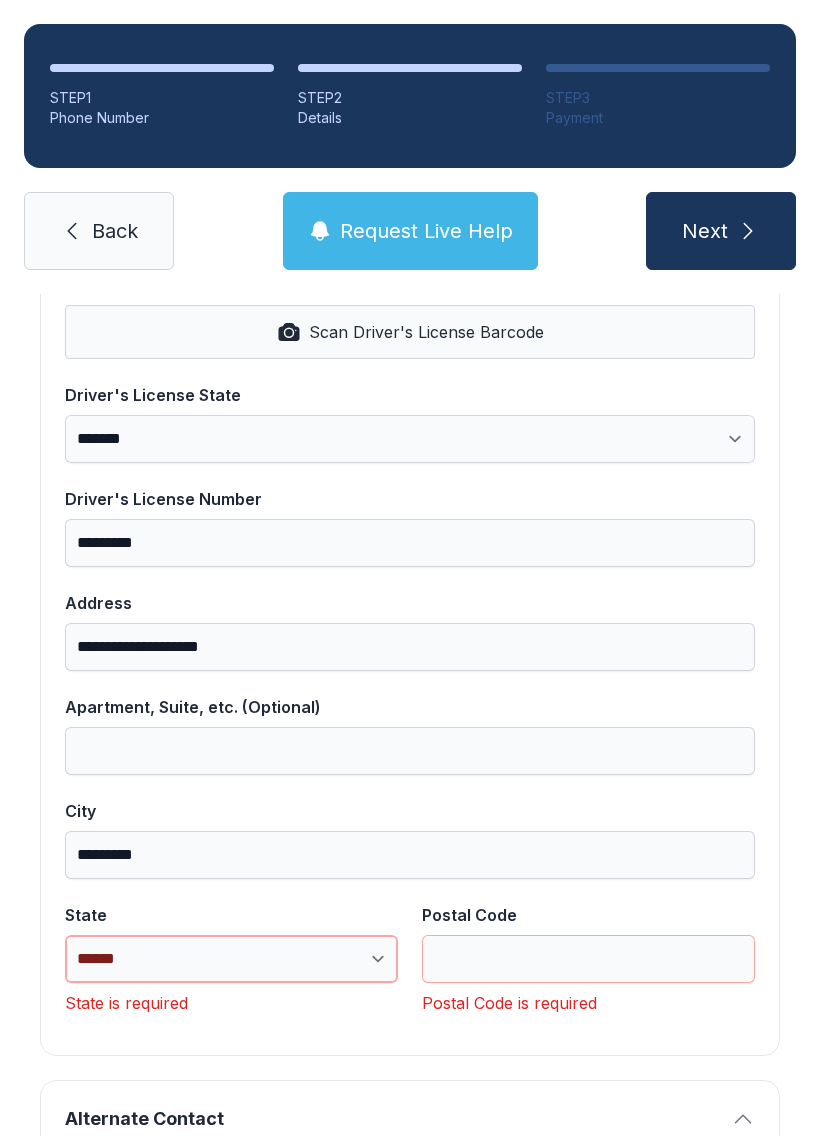 select on "**" 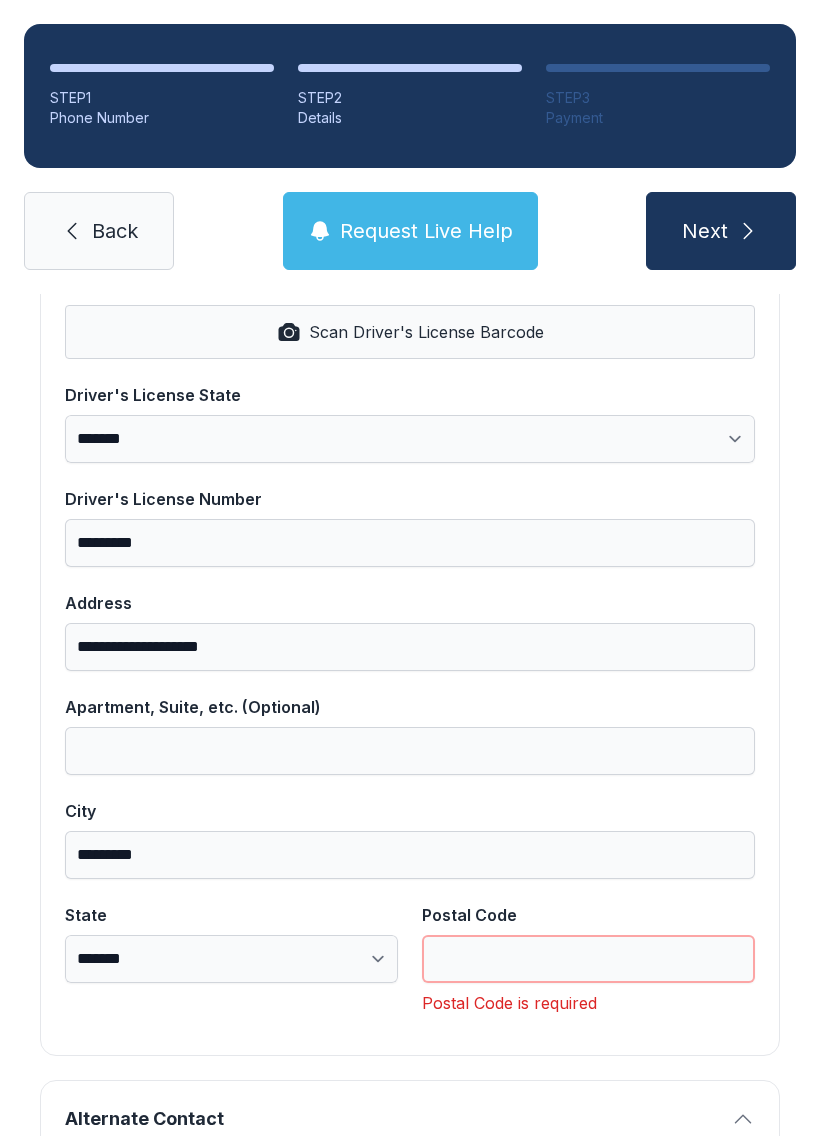 click on "Postal Code" at bounding box center [588, 959] 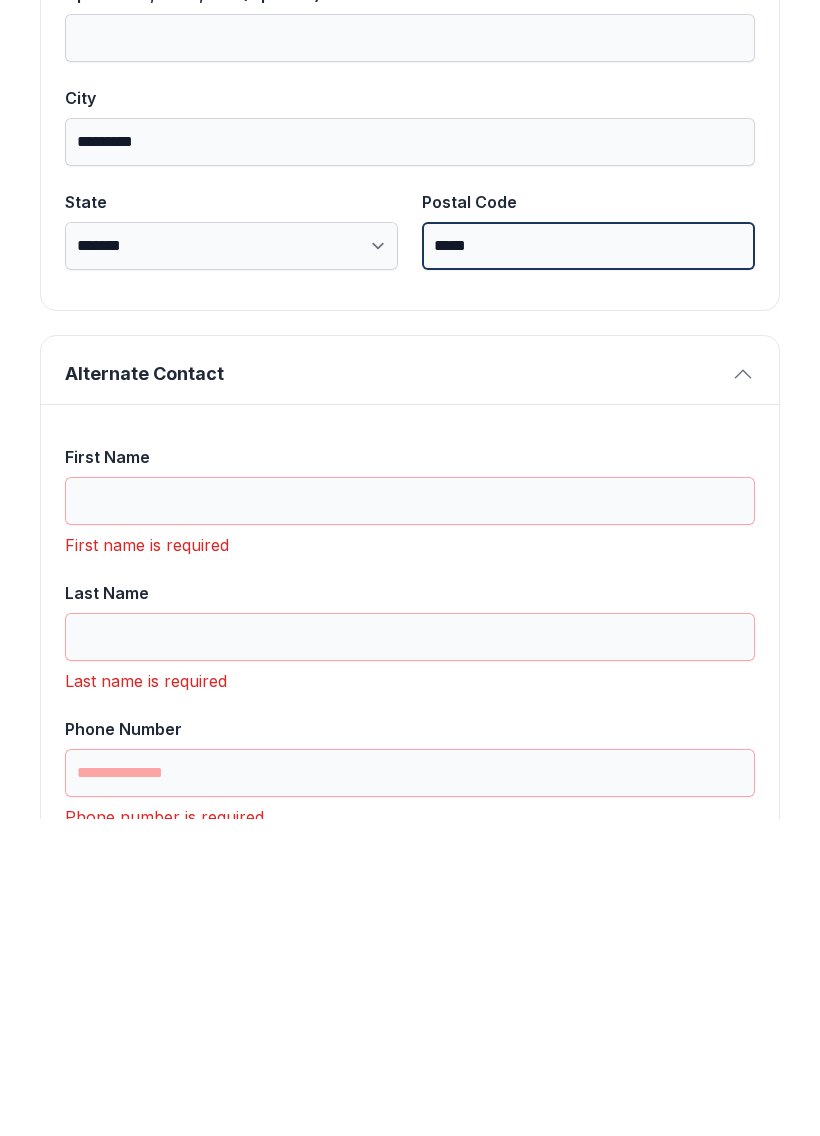 scroll, scrollTop: 1291, scrollLeft: 0, axis: vertical 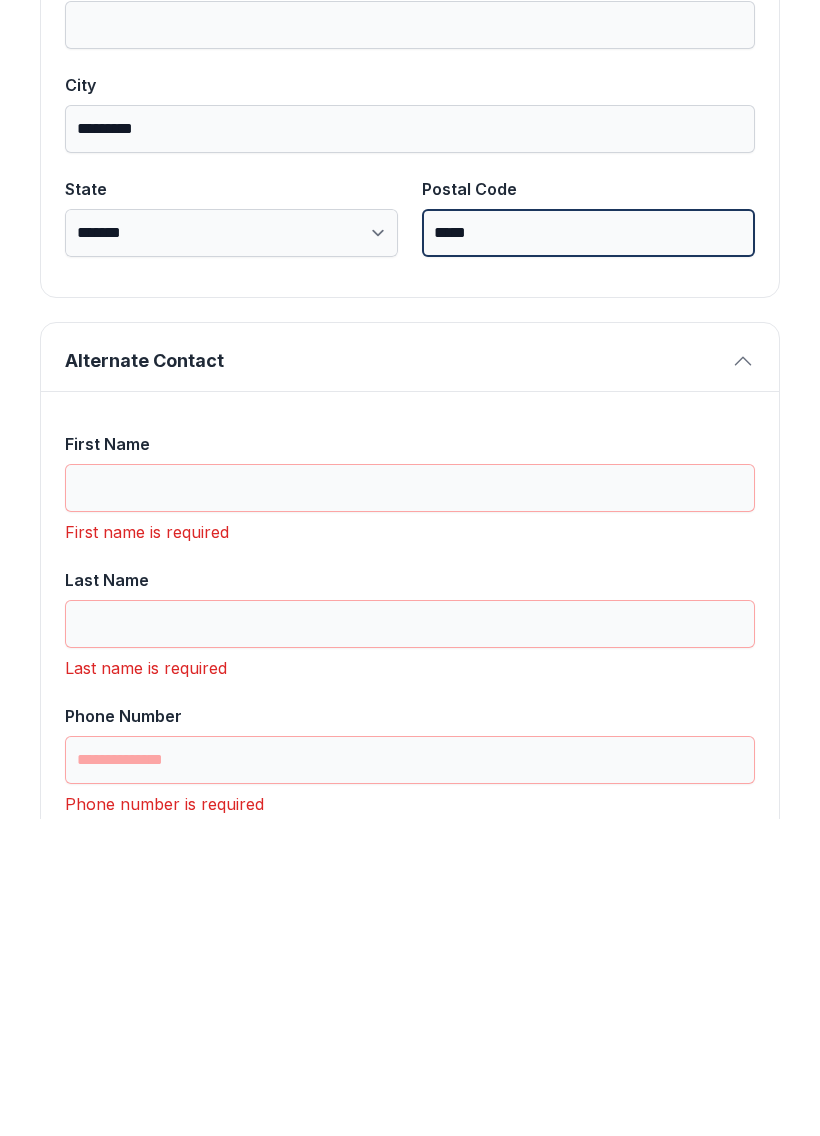 type on "*****" 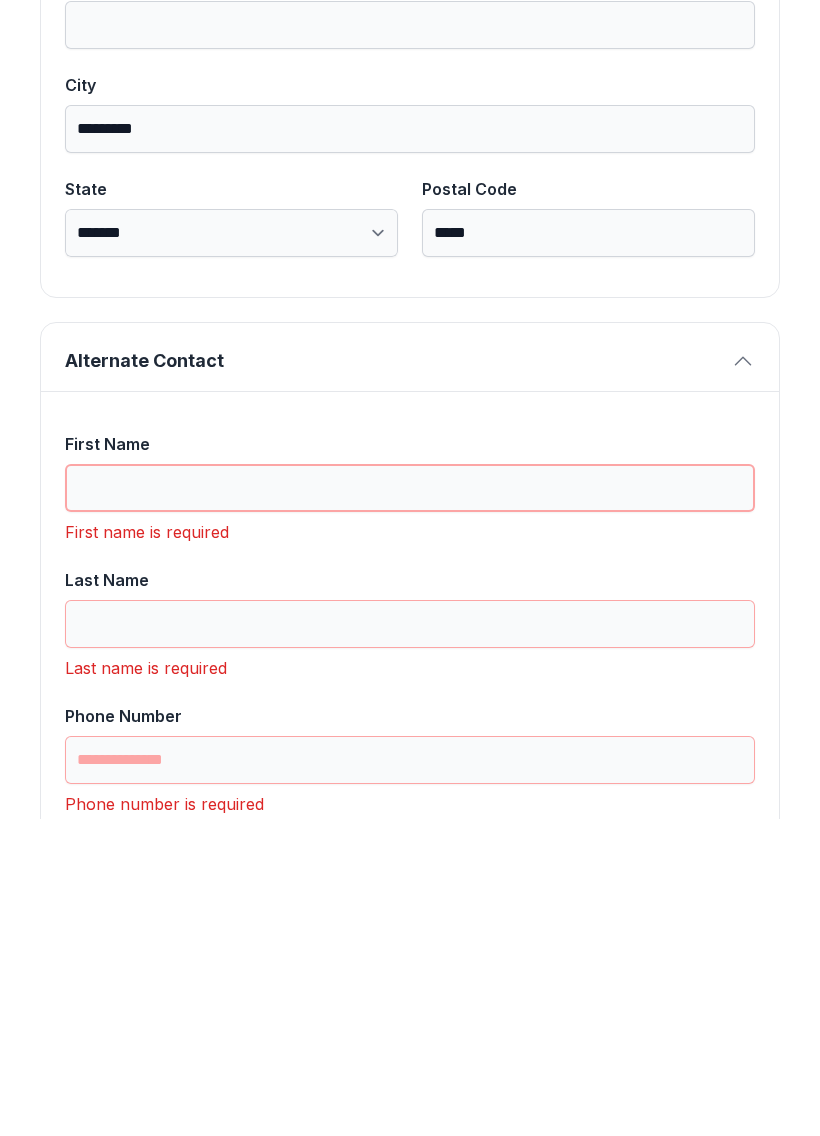 click on "First Name" at bounding box center (410, 805) 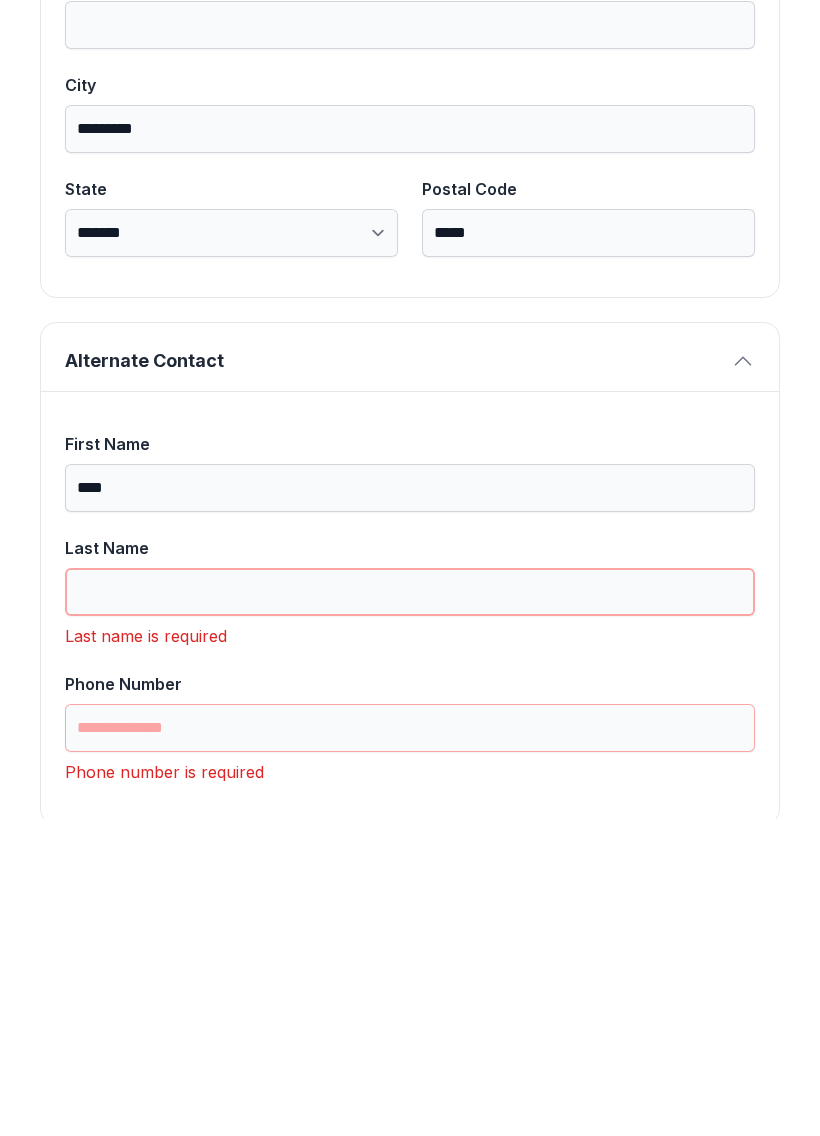 click on "Last Name" at bounding box center [410, 909] 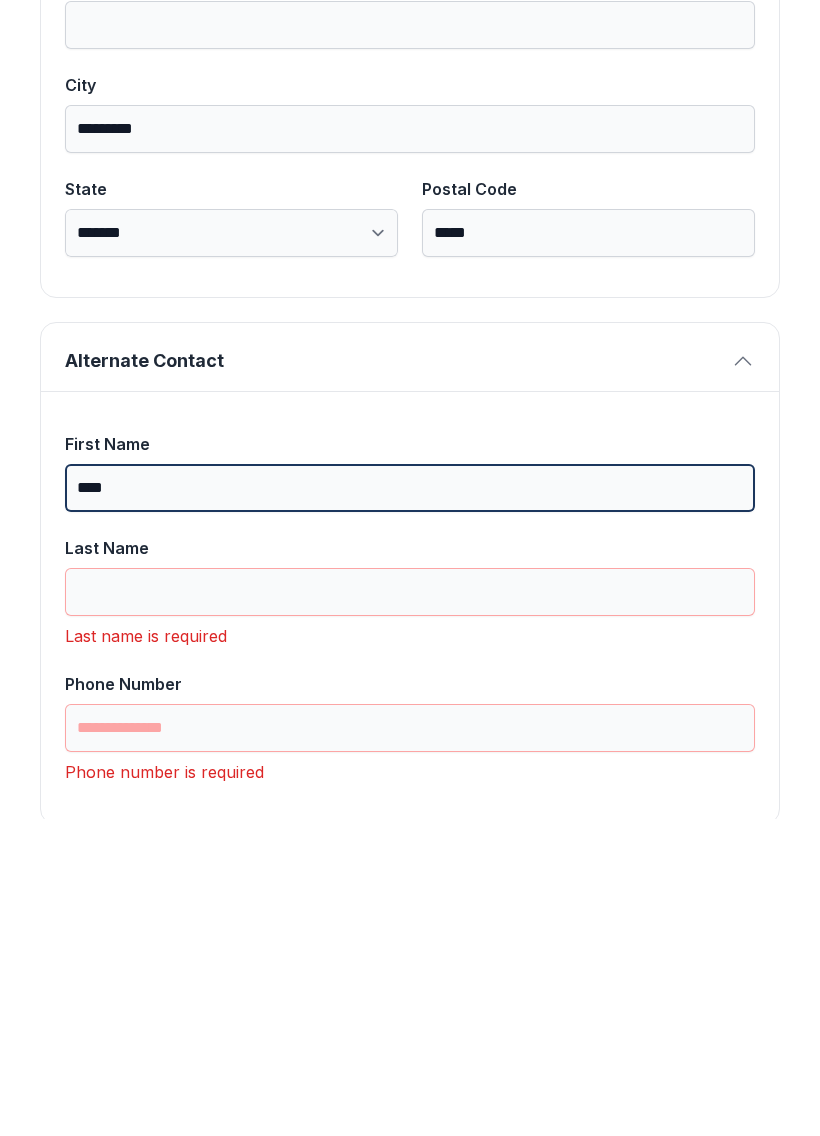 click on "****" at bounding box center [410, 805] 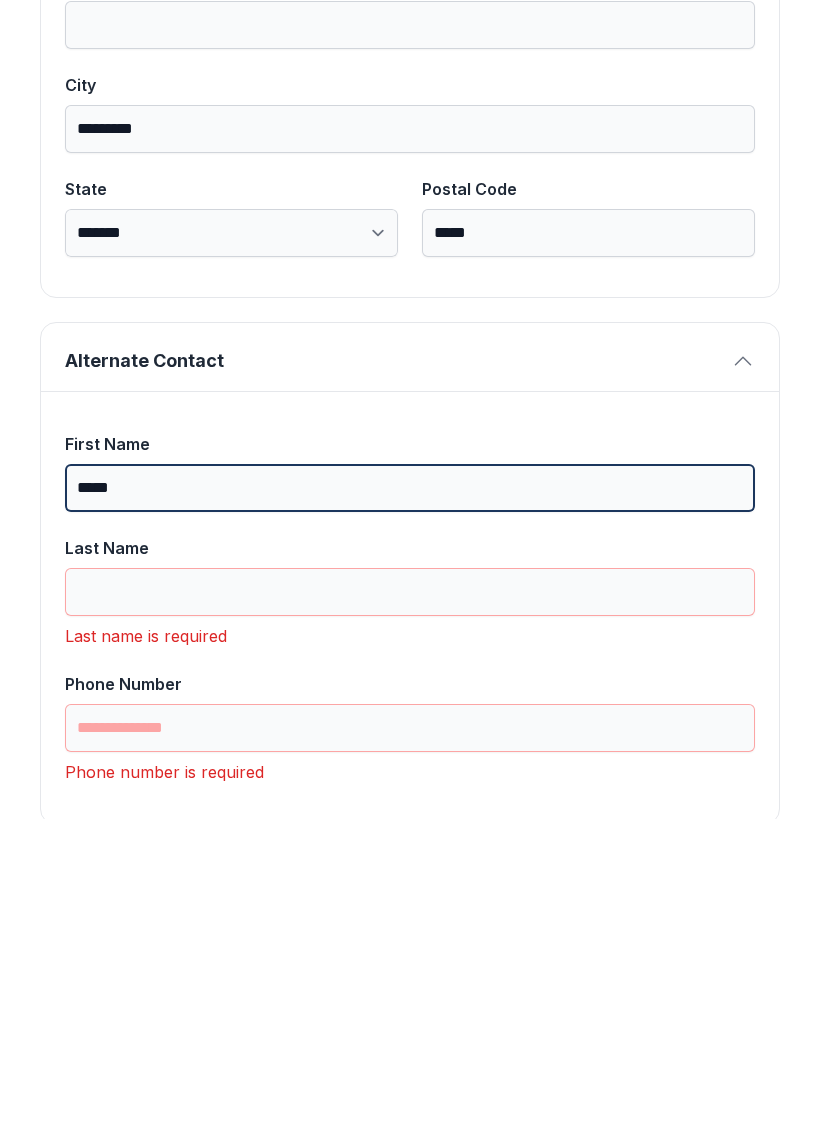 type on "*****" 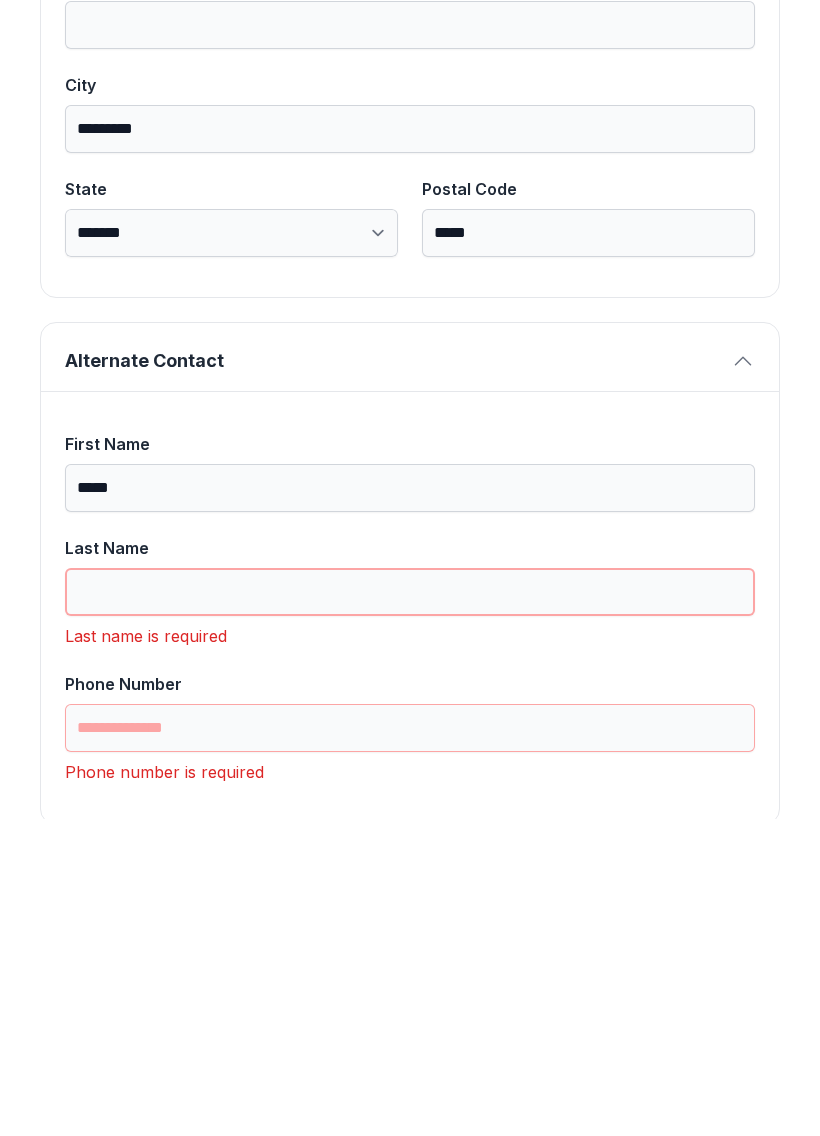 click on "Last Name" at bounding box center (410, 909) 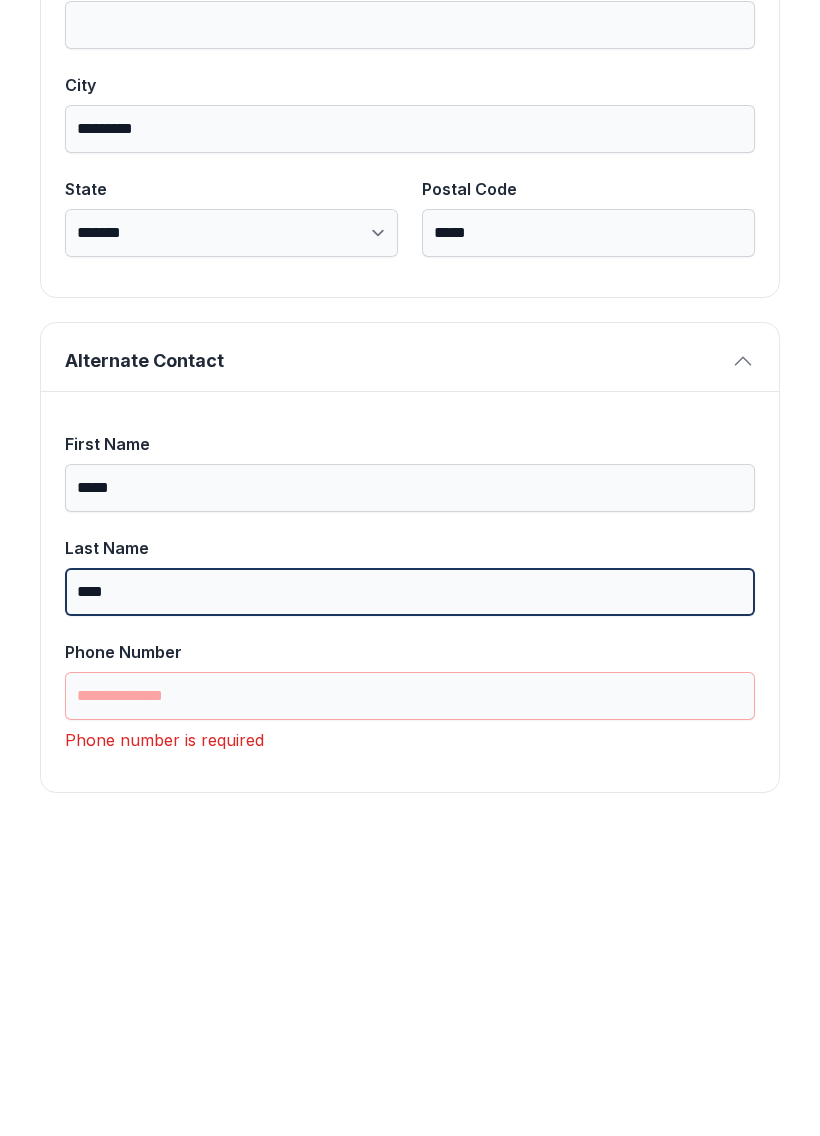 type on "****" 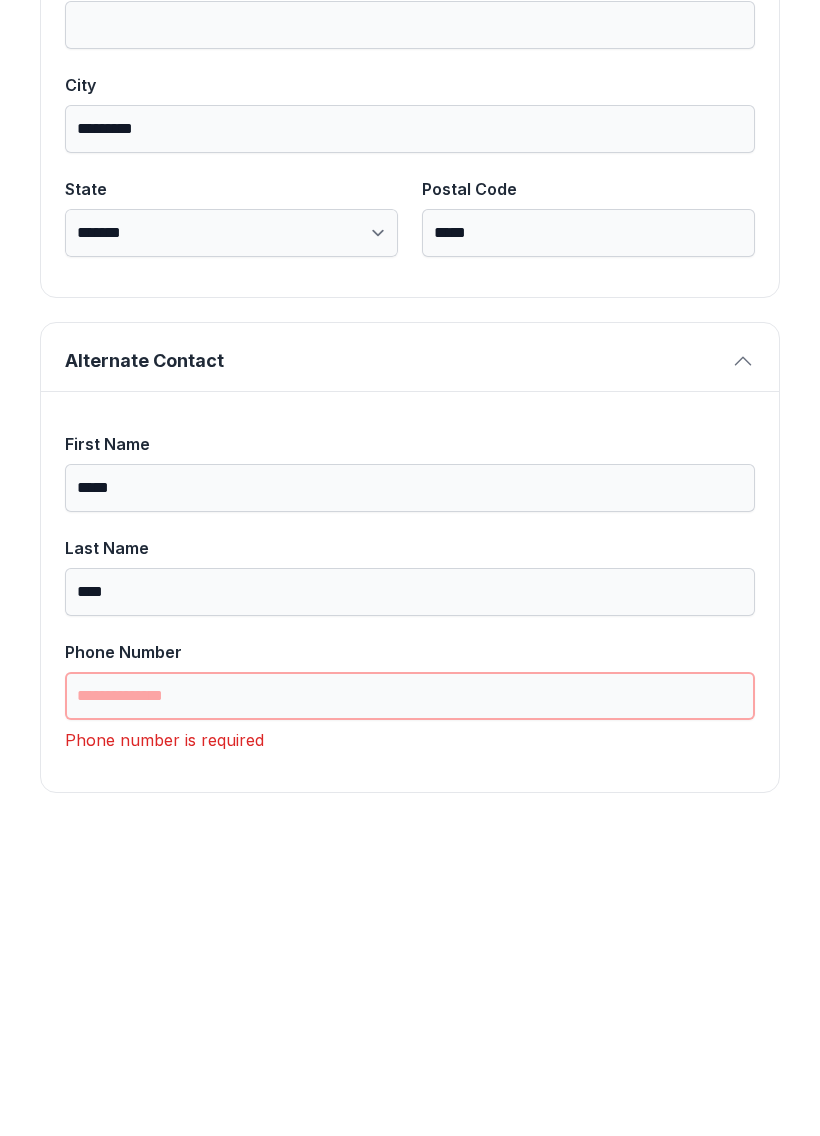 click on "Phone Number" at bounding box center [410, 1013] 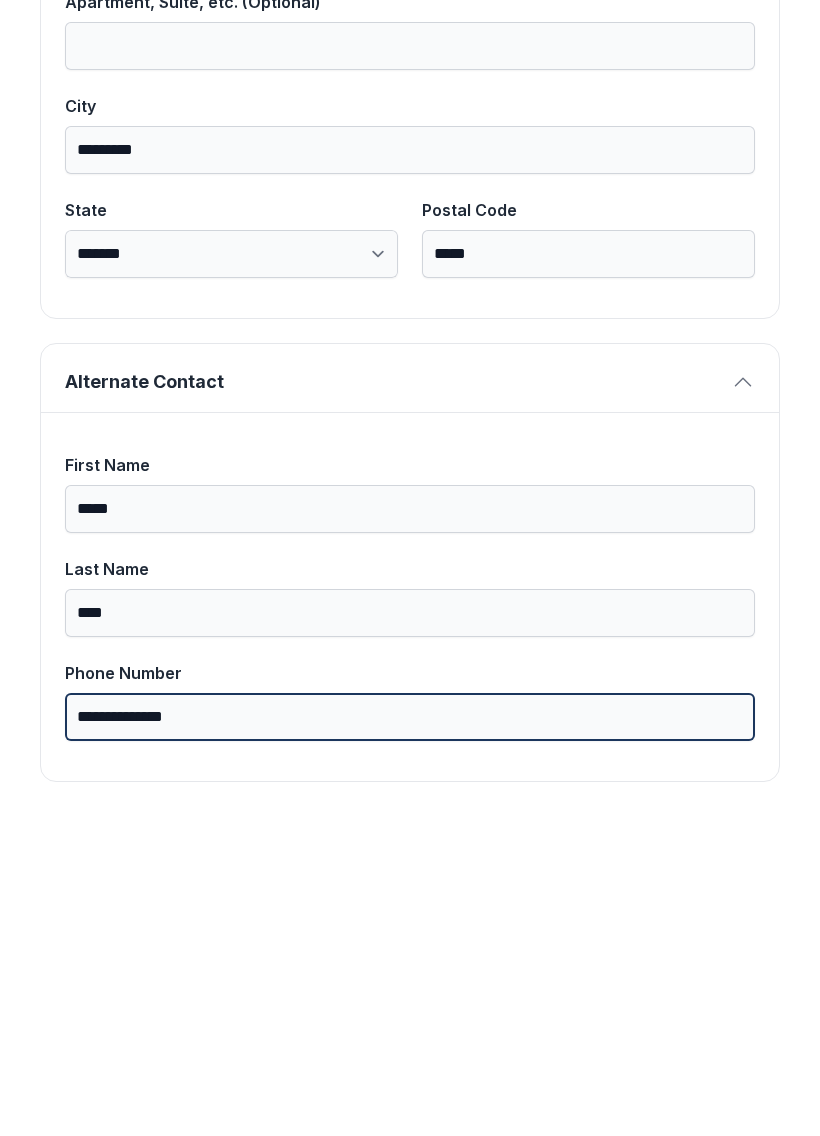 scroll, scrollTop: 1269, scrollLeft: 0, axis: vertical 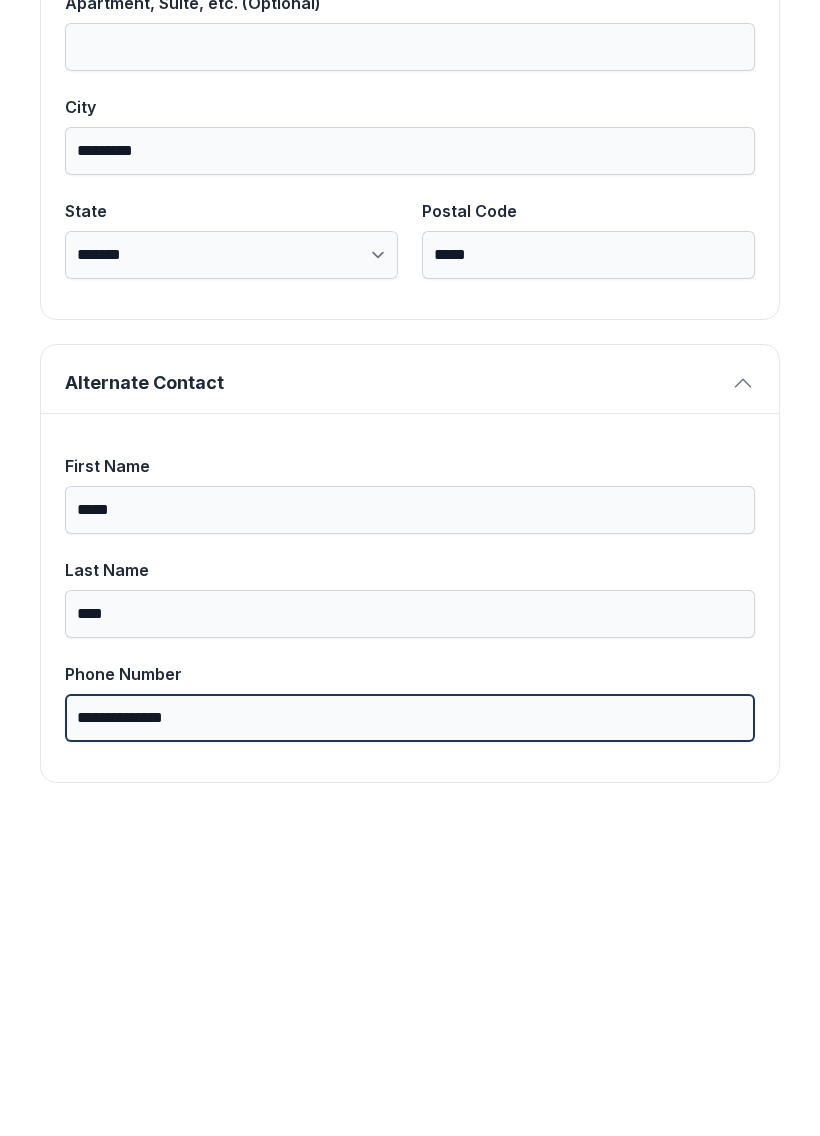 type on "**********" 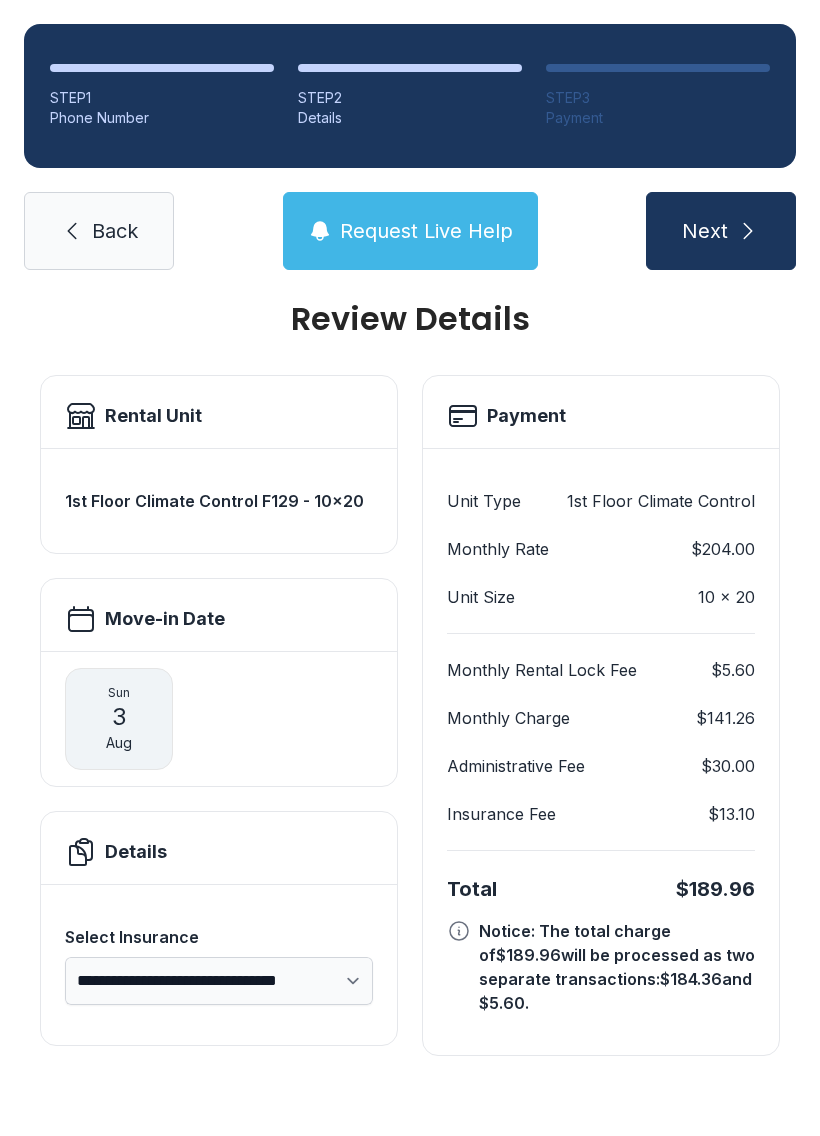 scroll, scrollTop: 0, scrollLeft: 0, axis: both 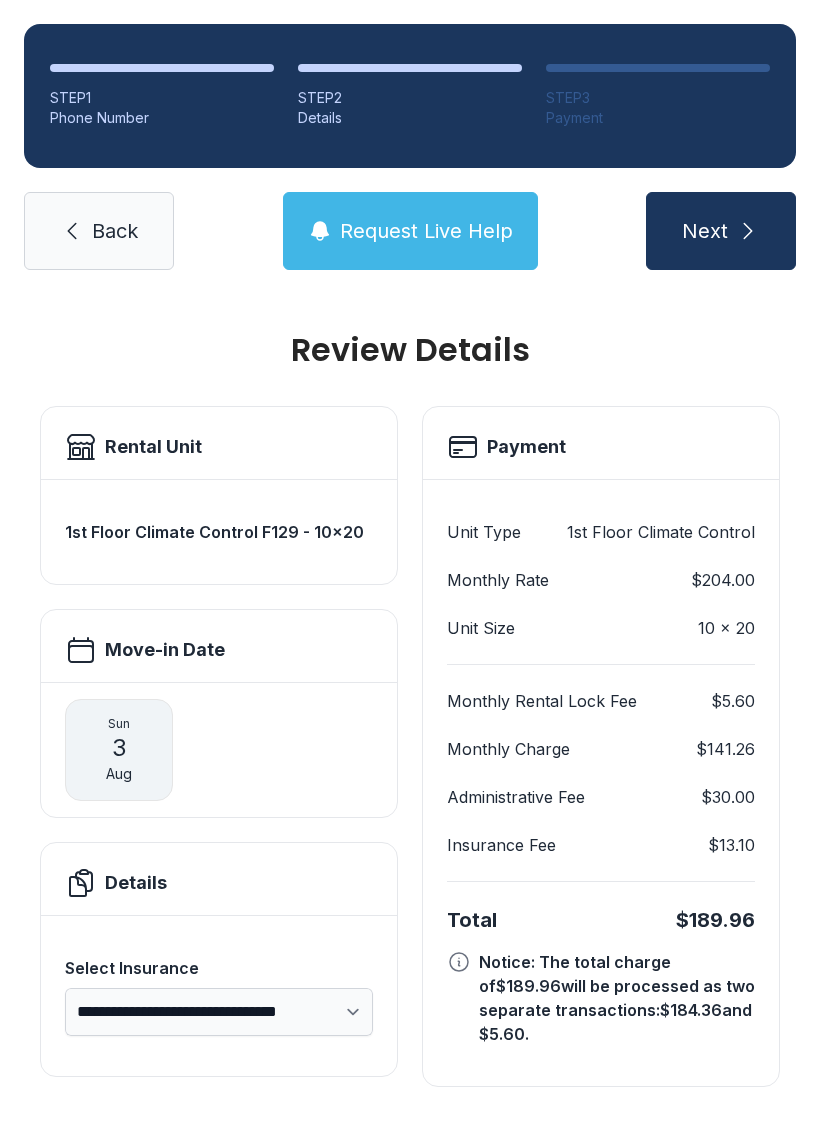 click on "Next" at bounding box center (705, 231) 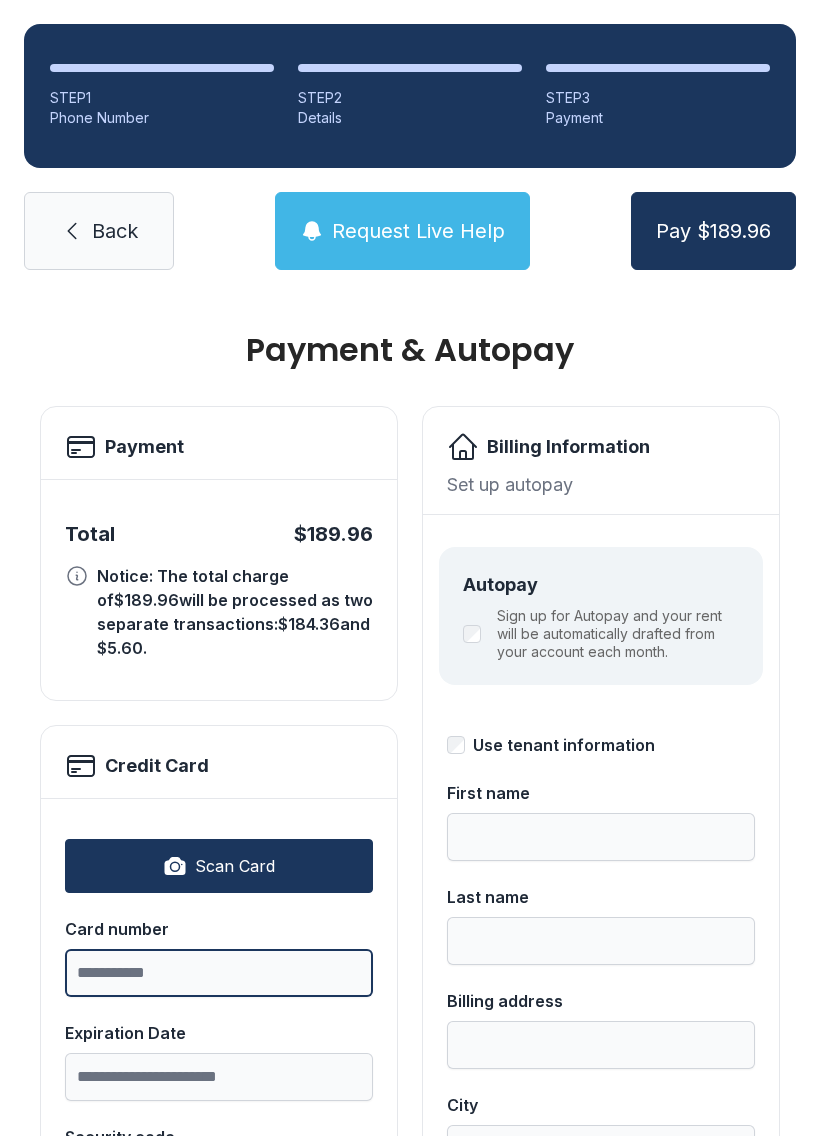click on "Card number" at bounding box center [219, 973] 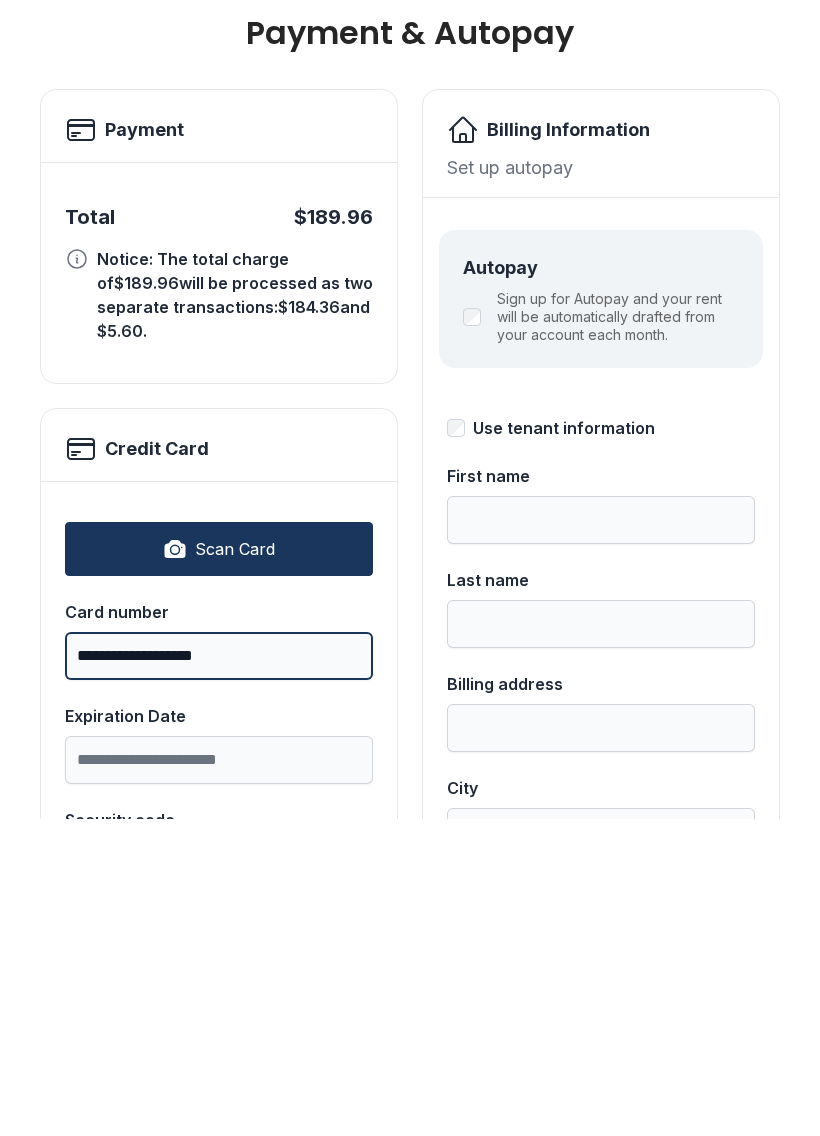type on "**********" 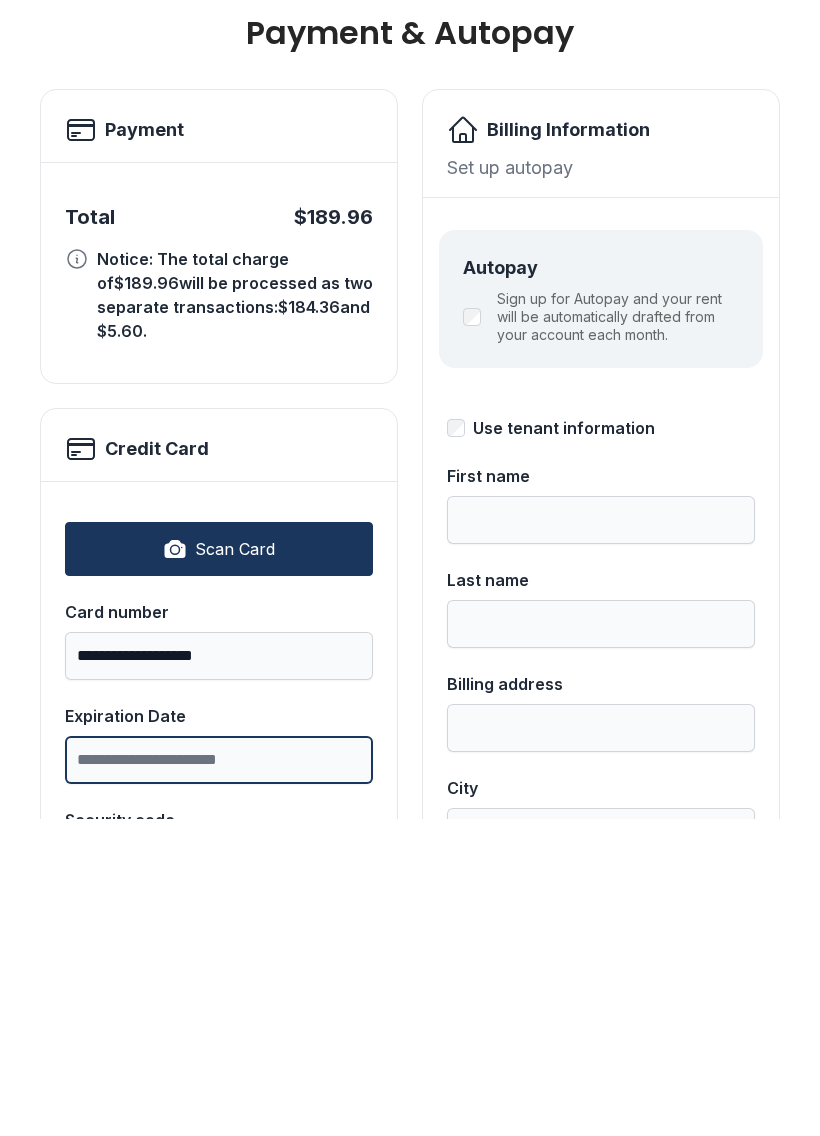 click on "Expiration Date" at bounding box center [219, 1077] 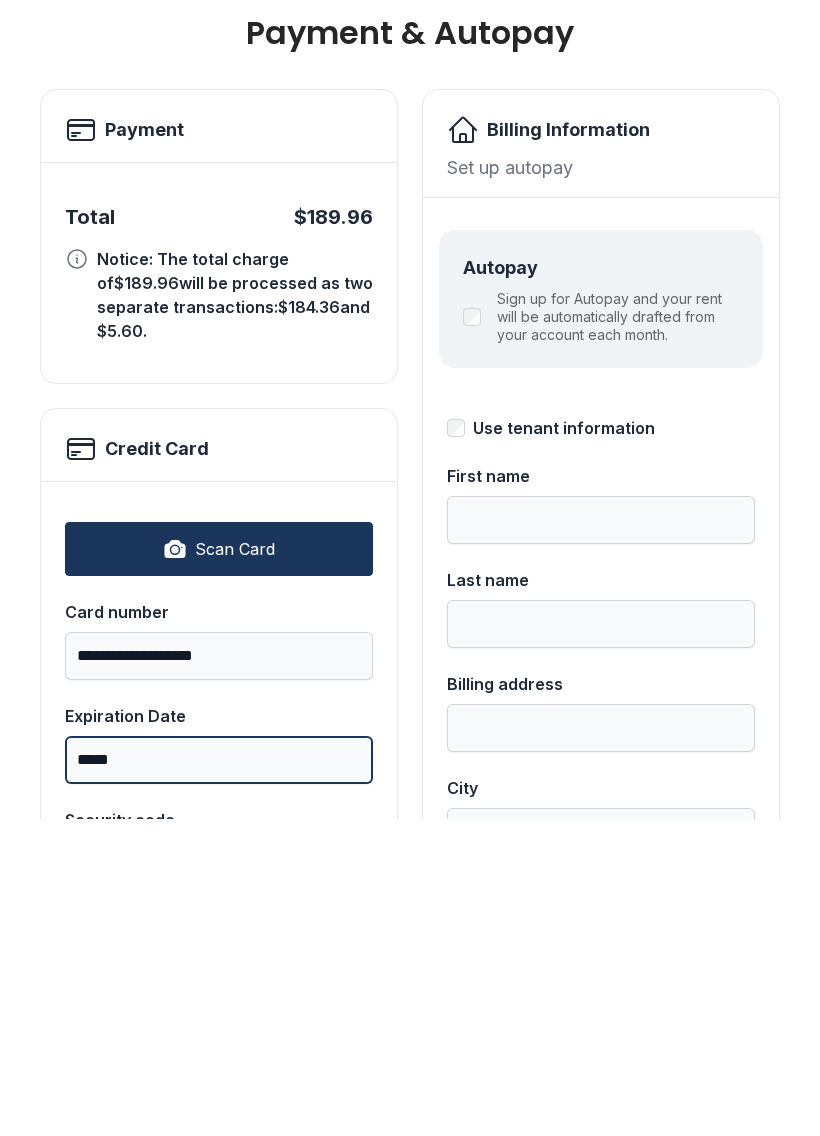 type on "*****" 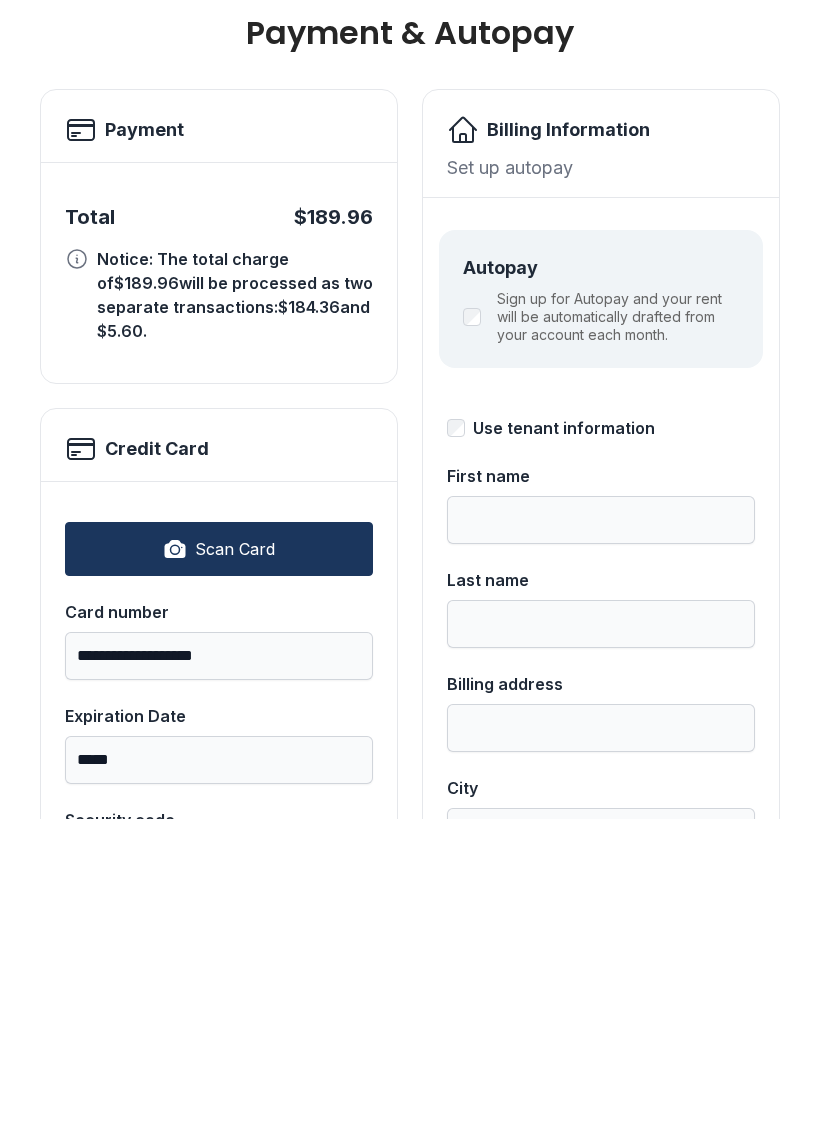 click on "Security code" at bounding box center (219, 1181) 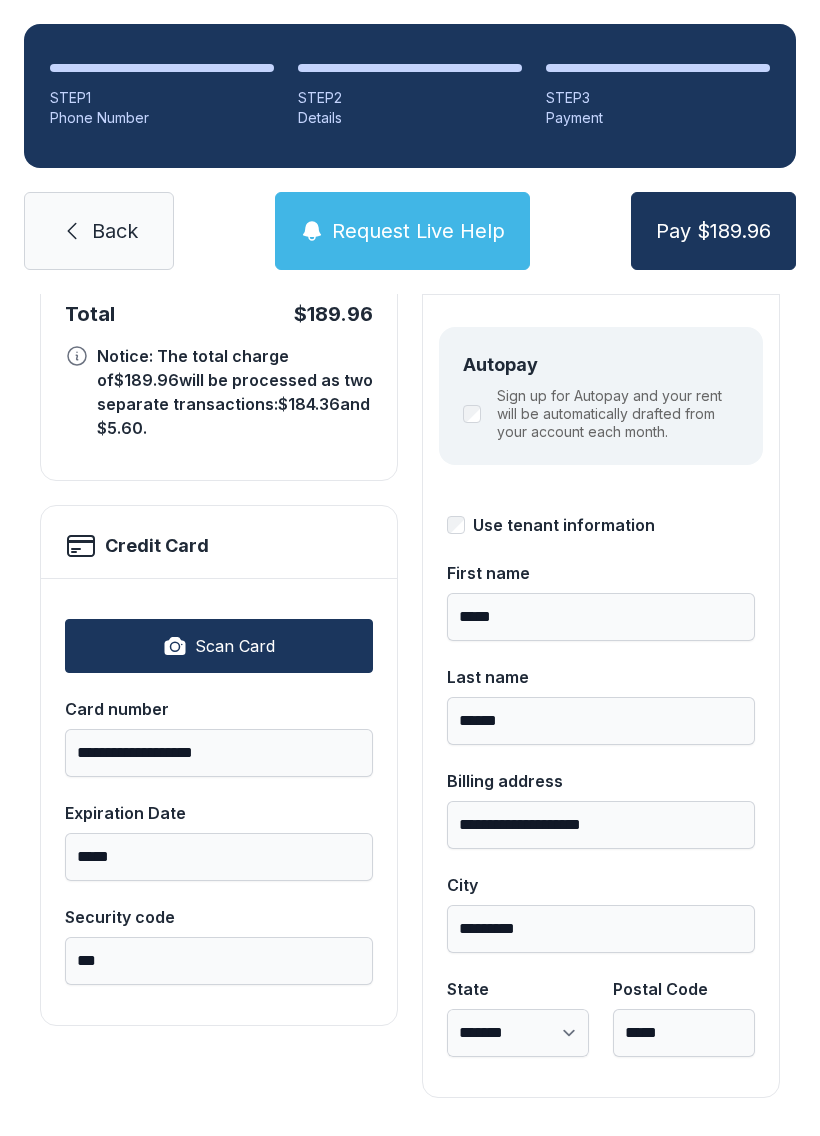 scroll, scrollTop: 218, scrollLeft: 0, axis: vertical 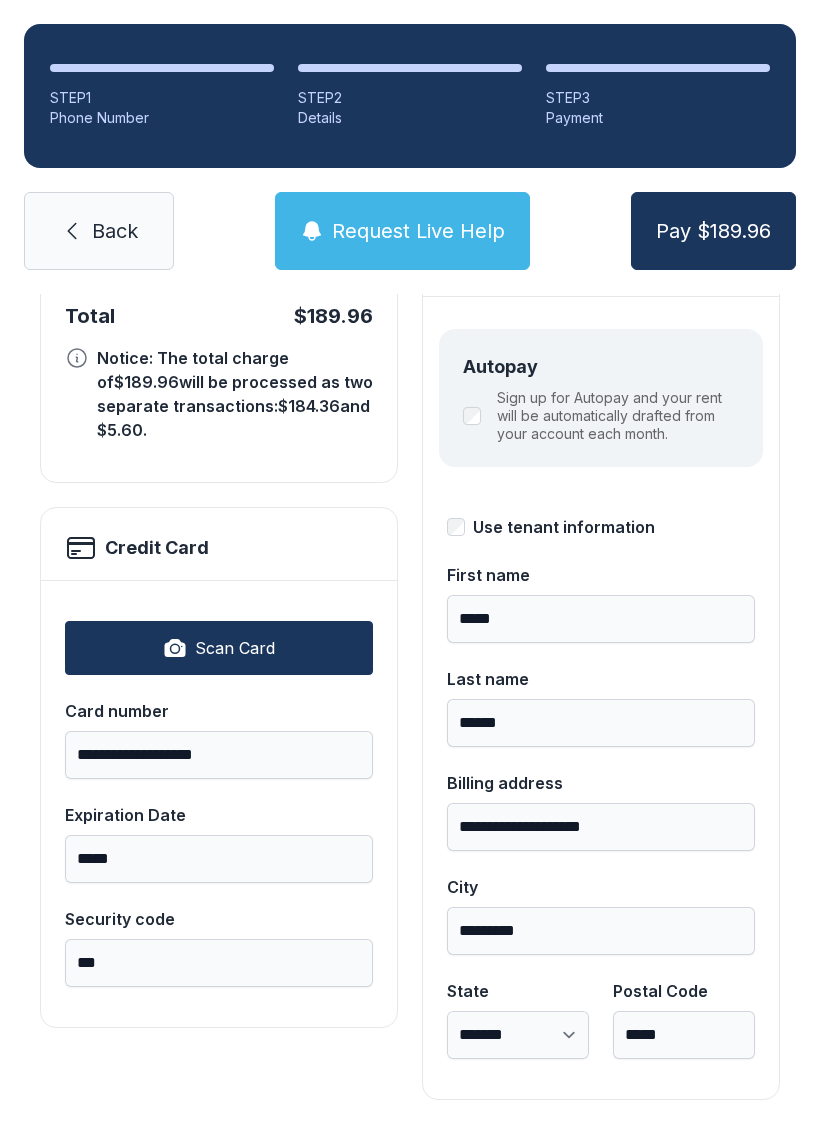 click on "Request Live Help" at bounding box center [418, 231] 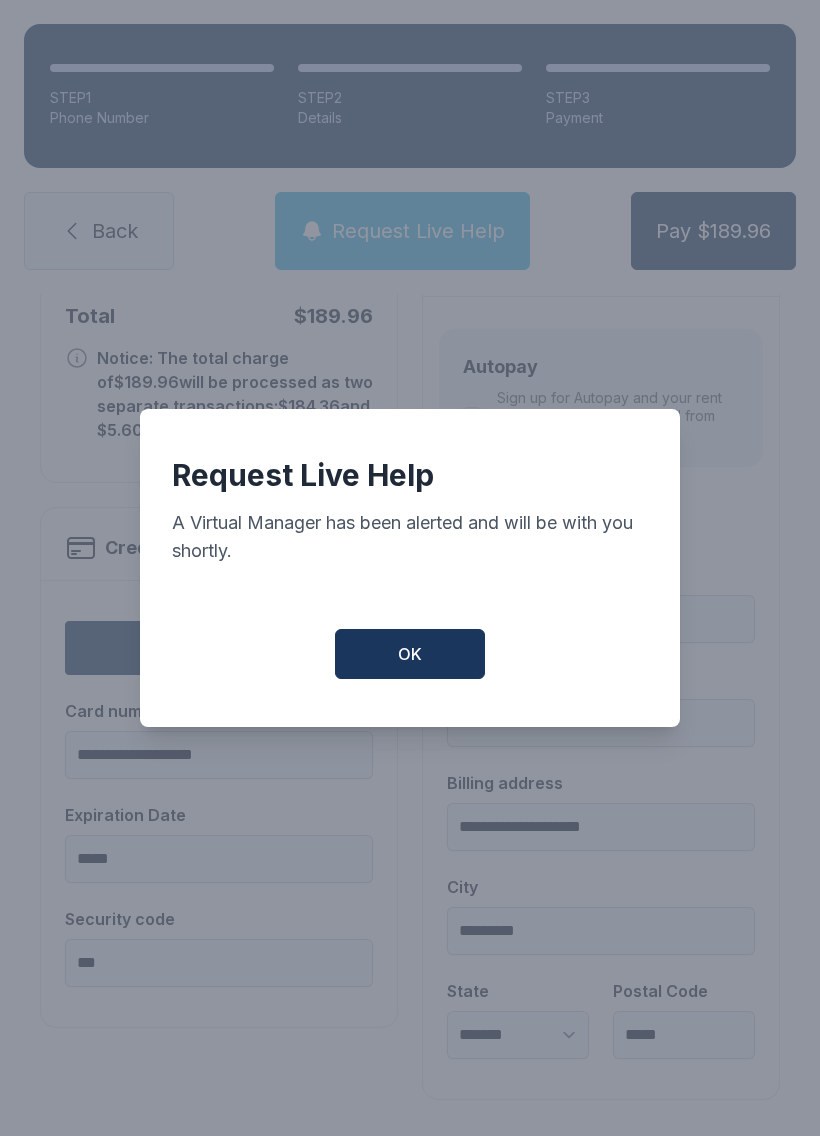 click on "OK" at bounding box center [410, 654] 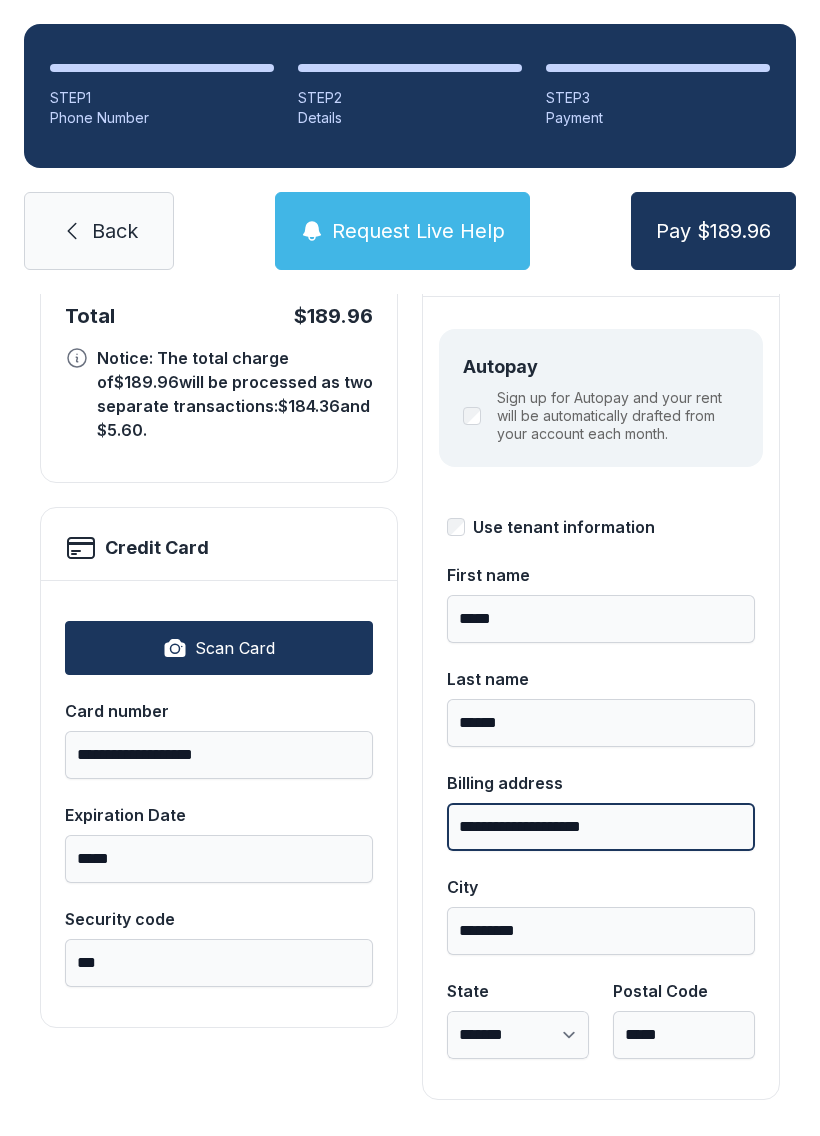 click on "**********" at bounding box center (601, 827) 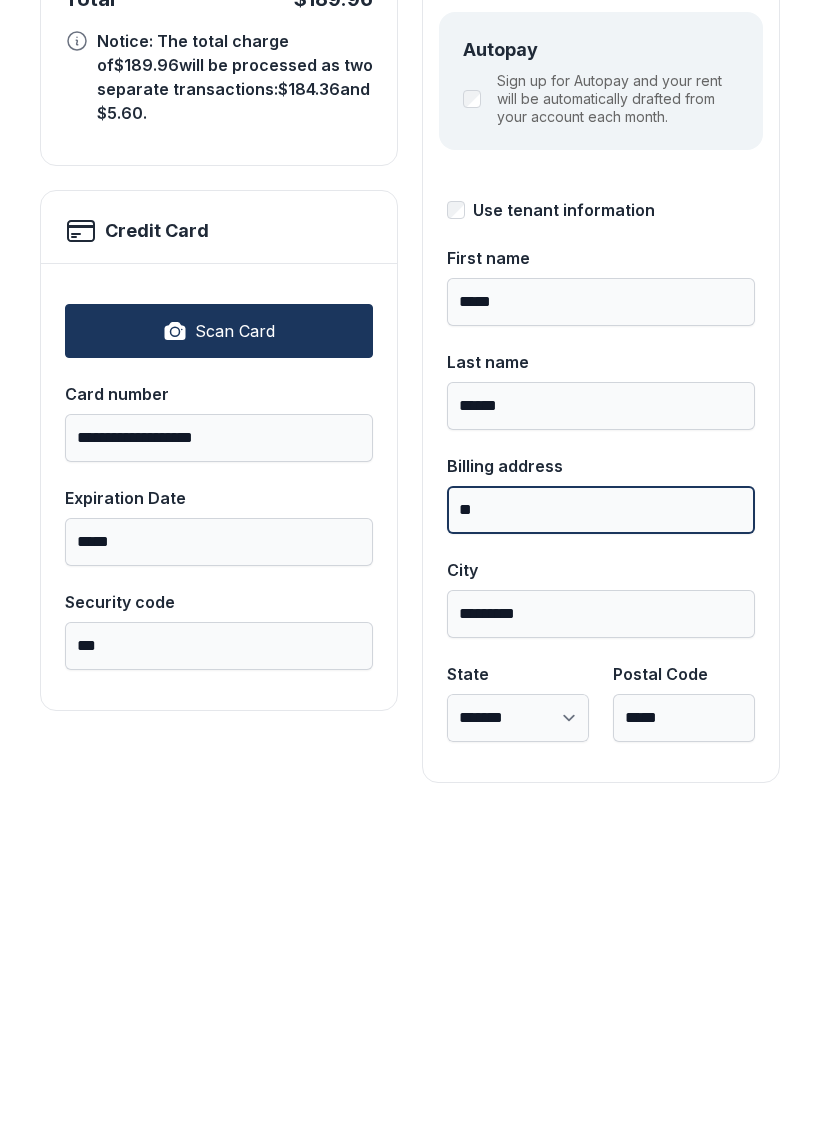 type on "*" 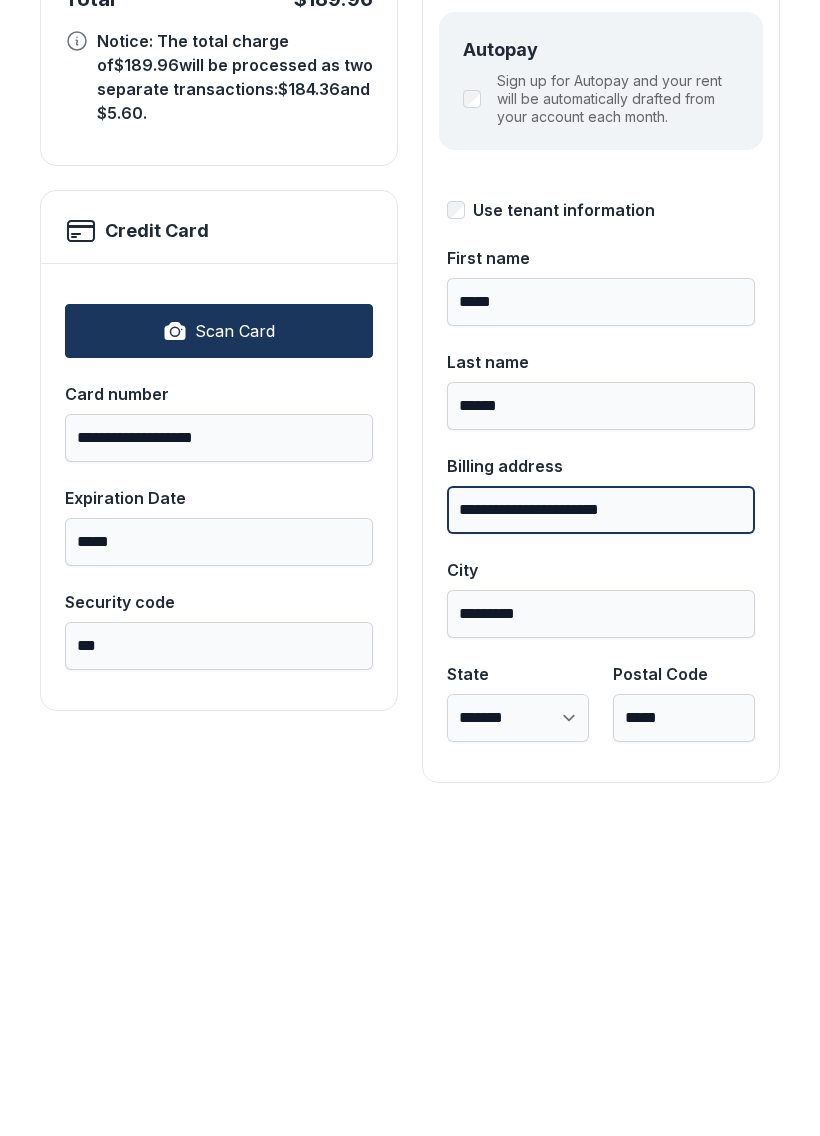 type on "**********" 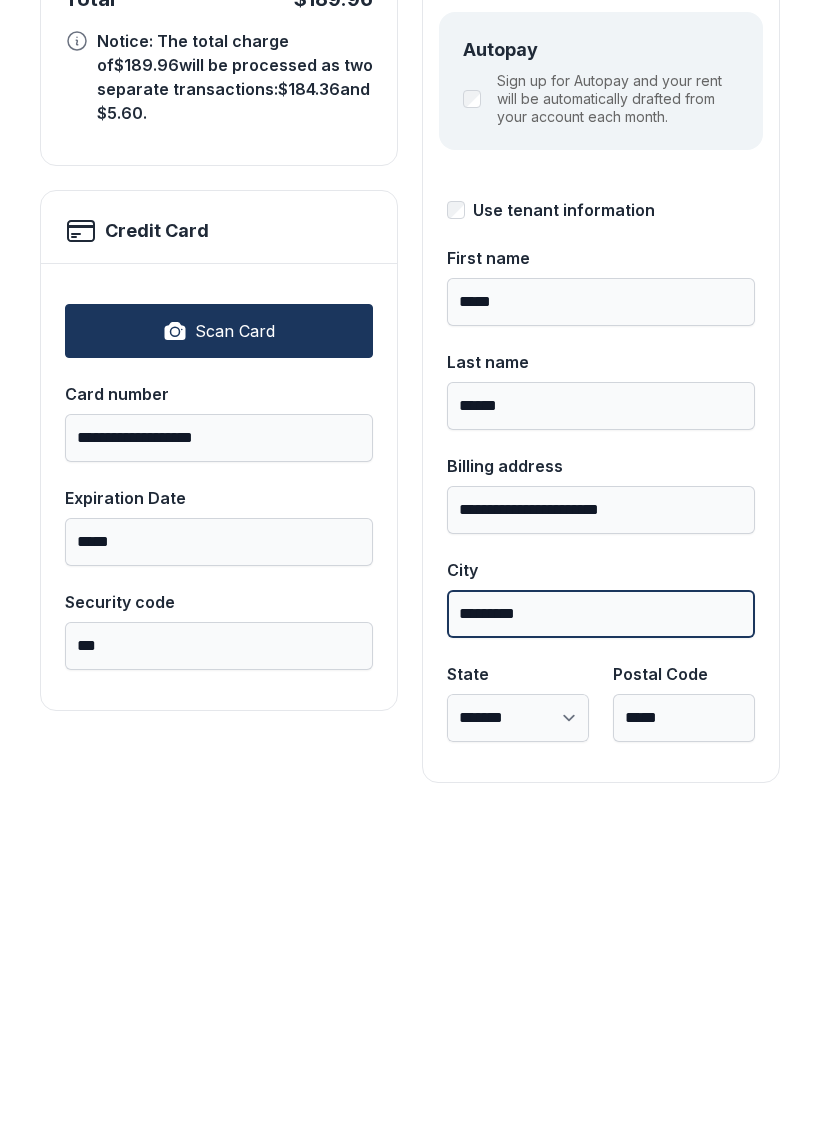 click on "*********" at bounding box center [601, 931] 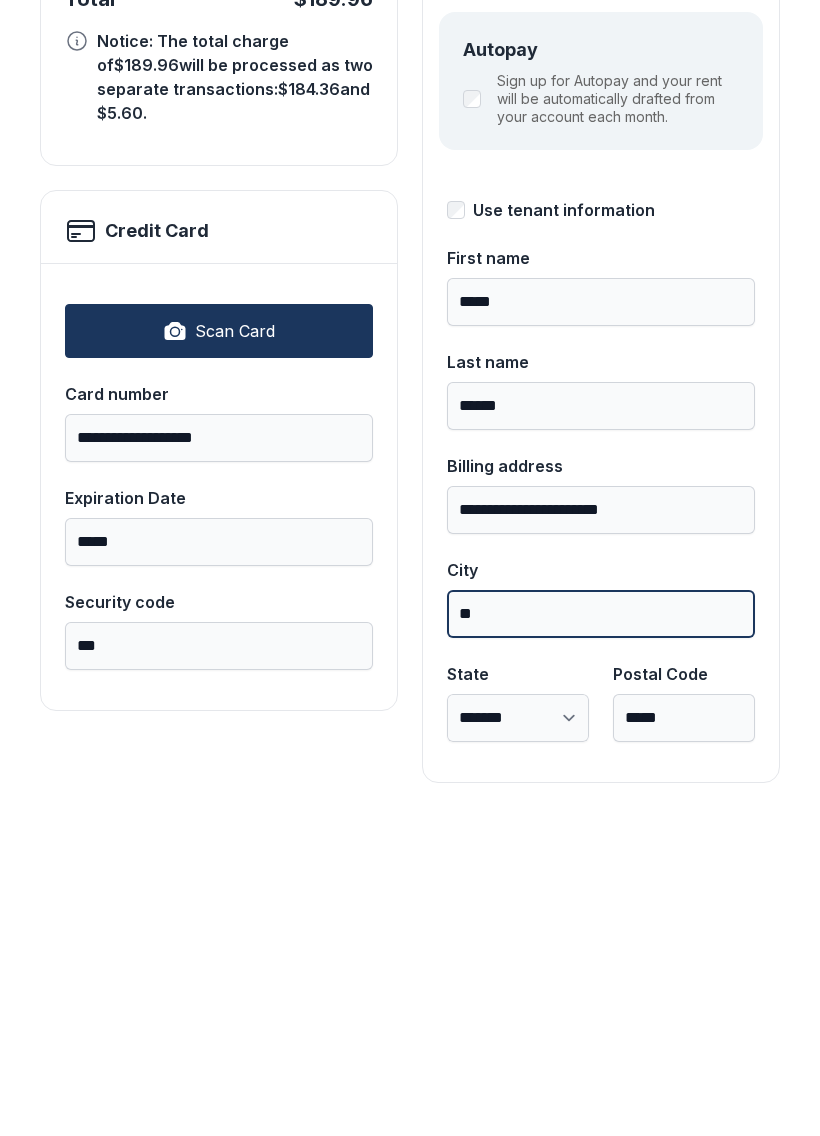 type on "*" 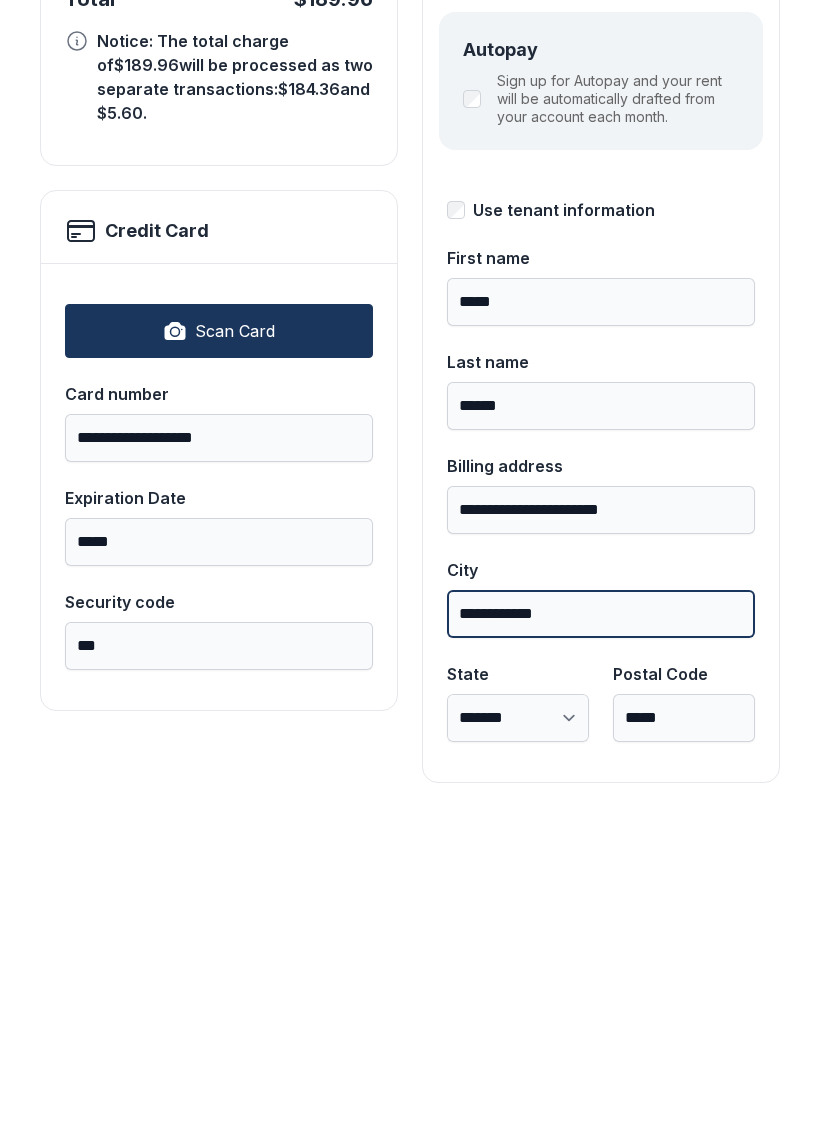 type on "**********" 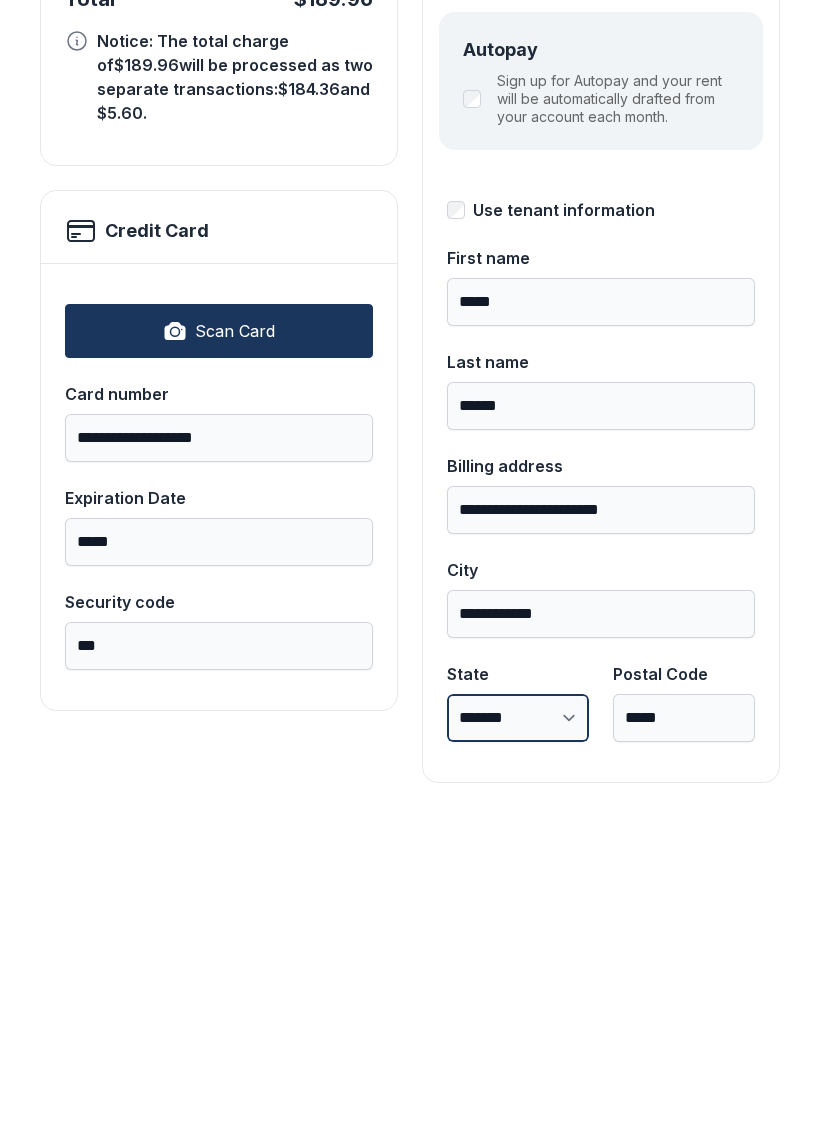 click on "**********" at bounding box center [518, 1035] 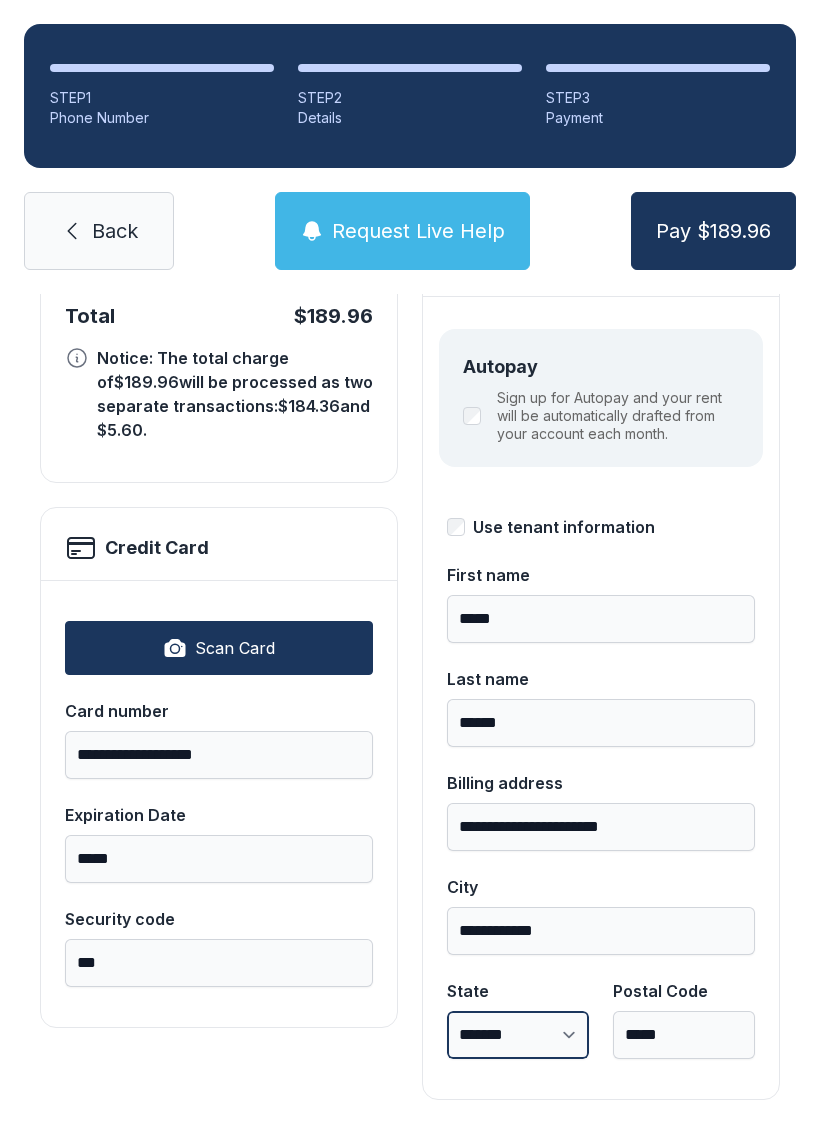 select on "**" 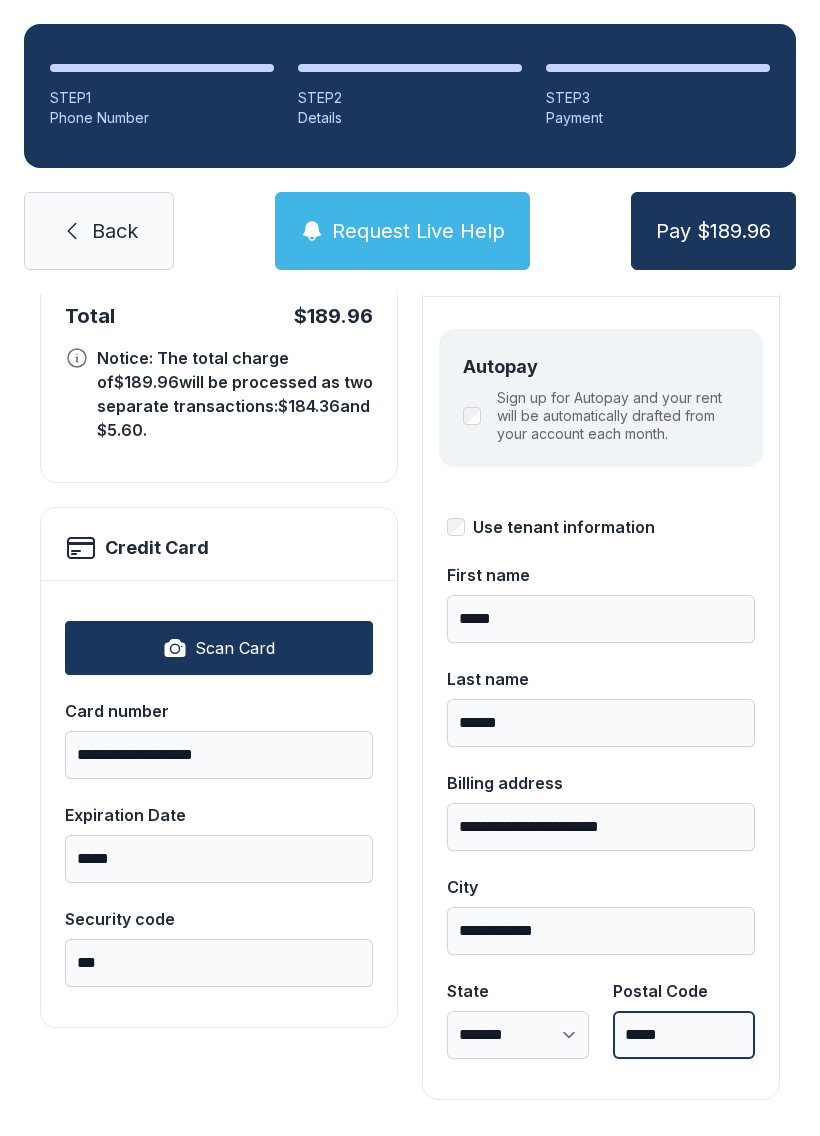 click on "*****" at bounding box center (684, 1035) 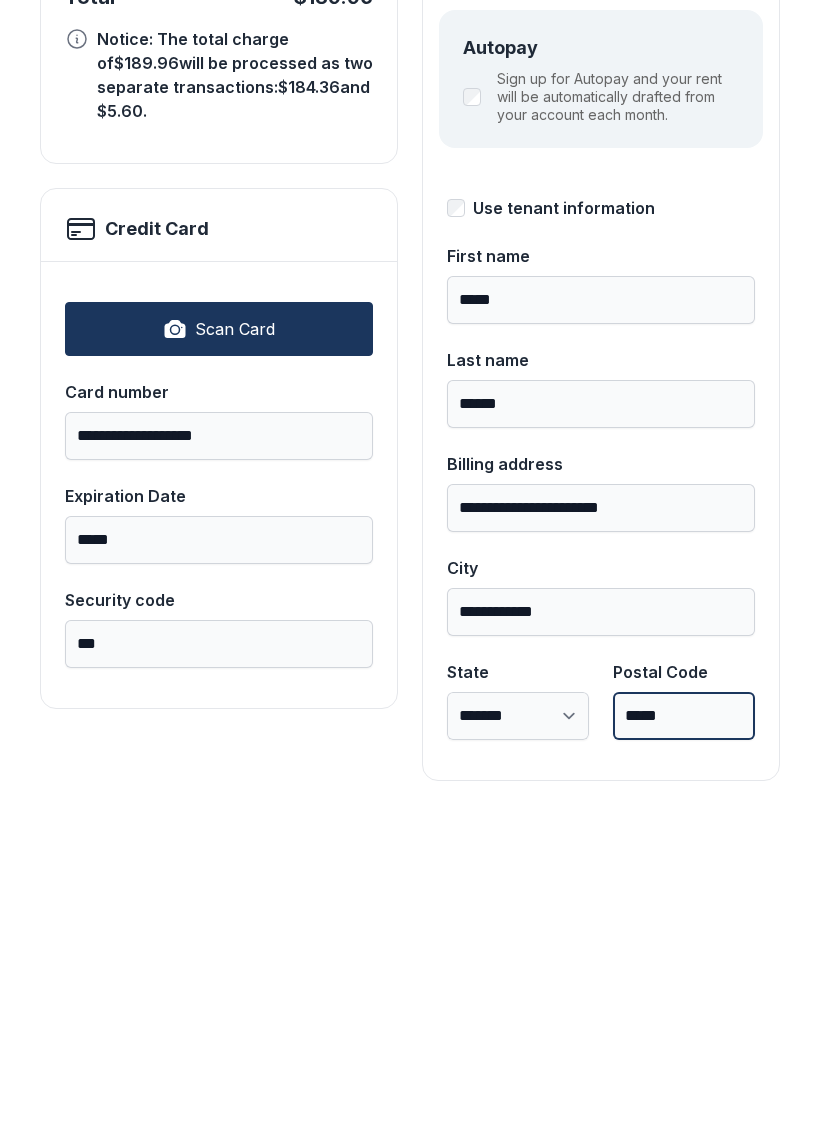 scroll, scrollTop: 218, scrollLeft: 0, axis: vertical 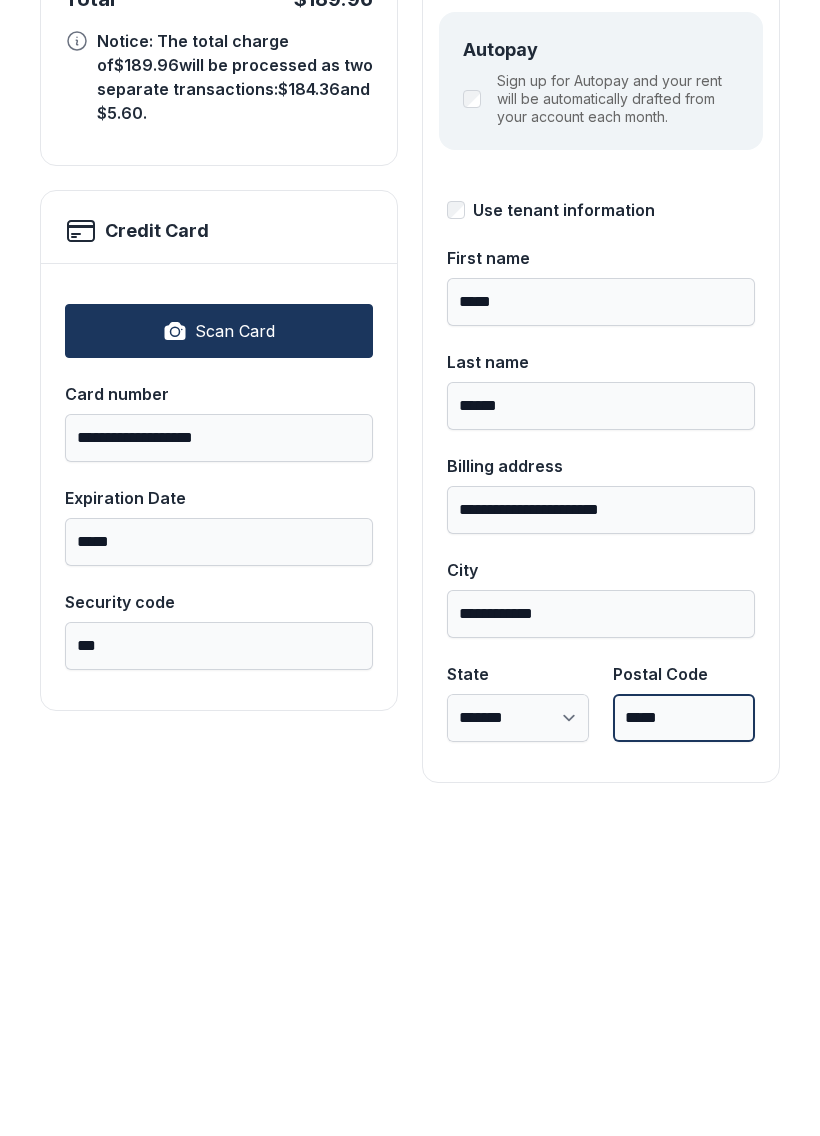 type on "*****" 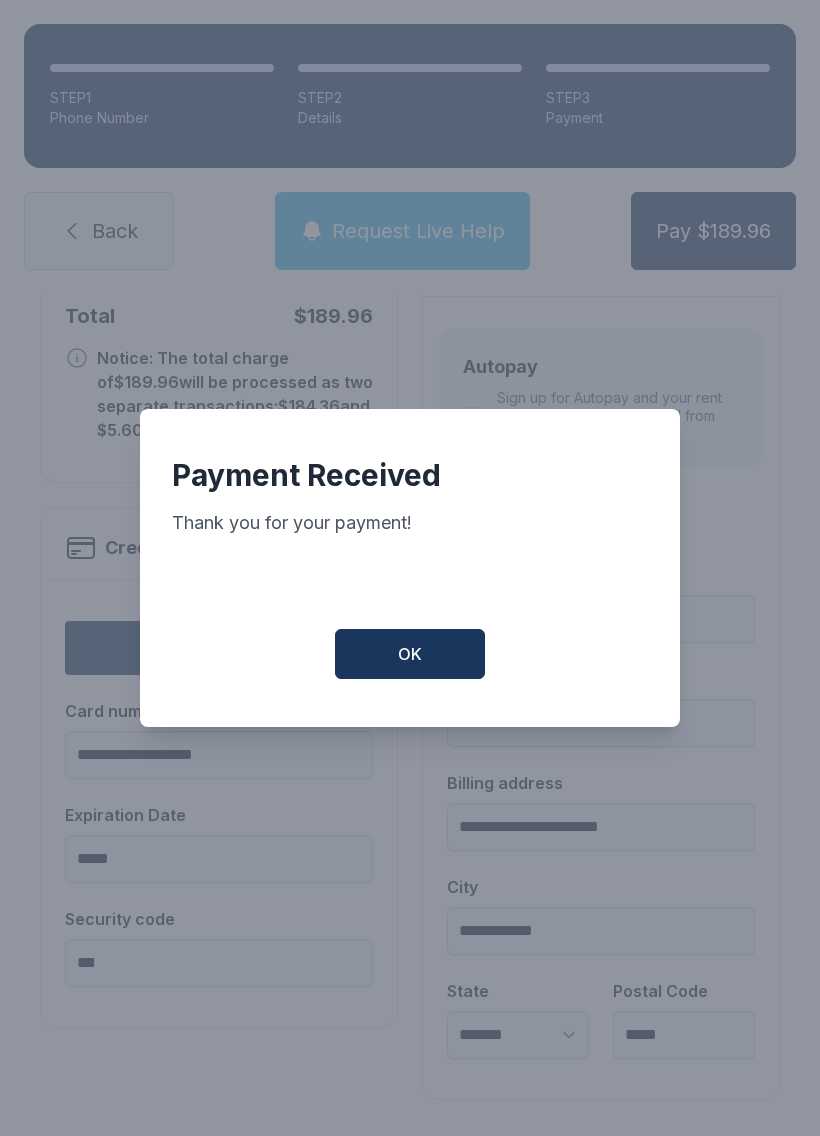 click on "OK" at bounding box center (410, 654) 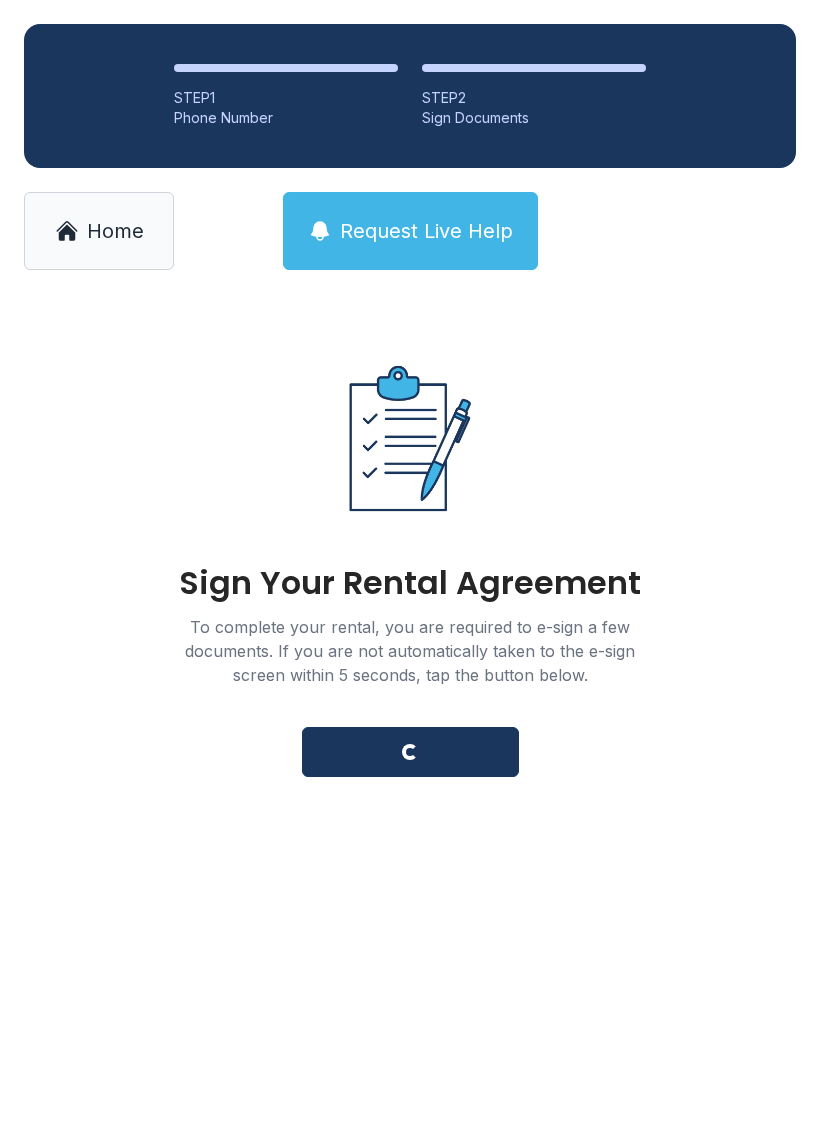 scroll, scrollTop: 0, scrollLeft: 0, axis: both 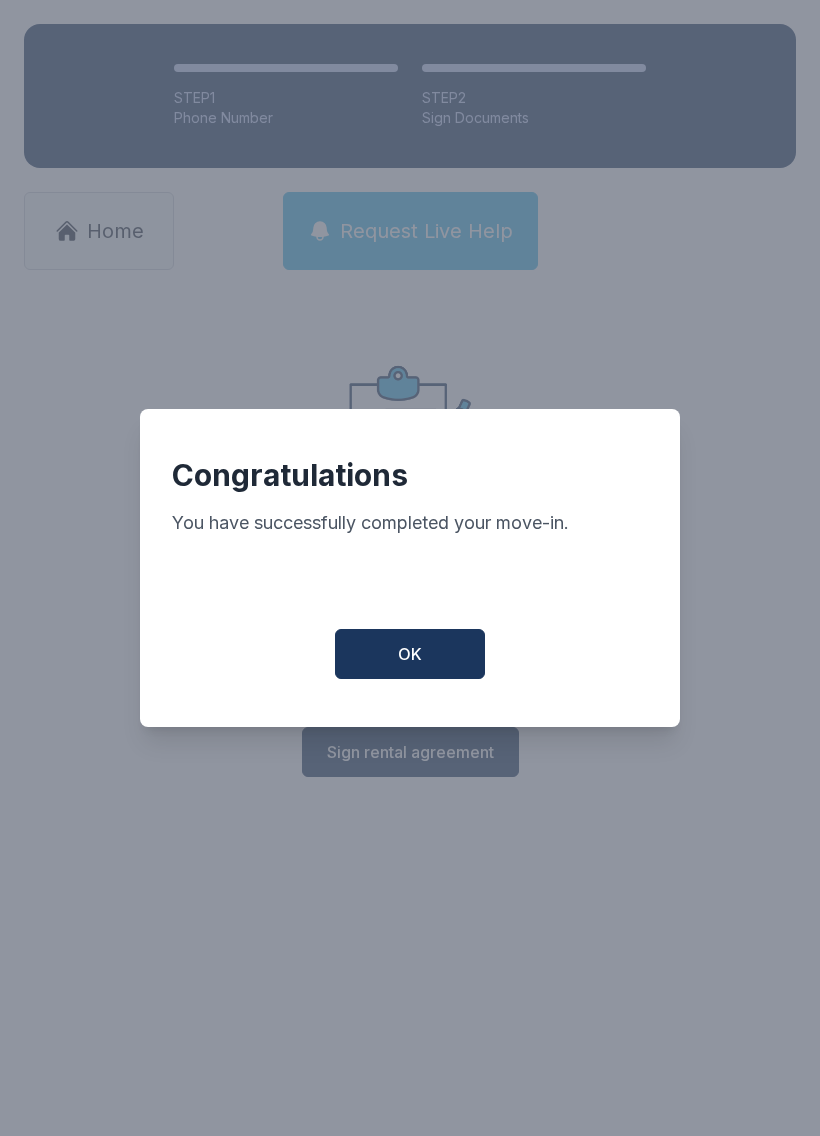 click on "OK" at bounding box center [410, 654] 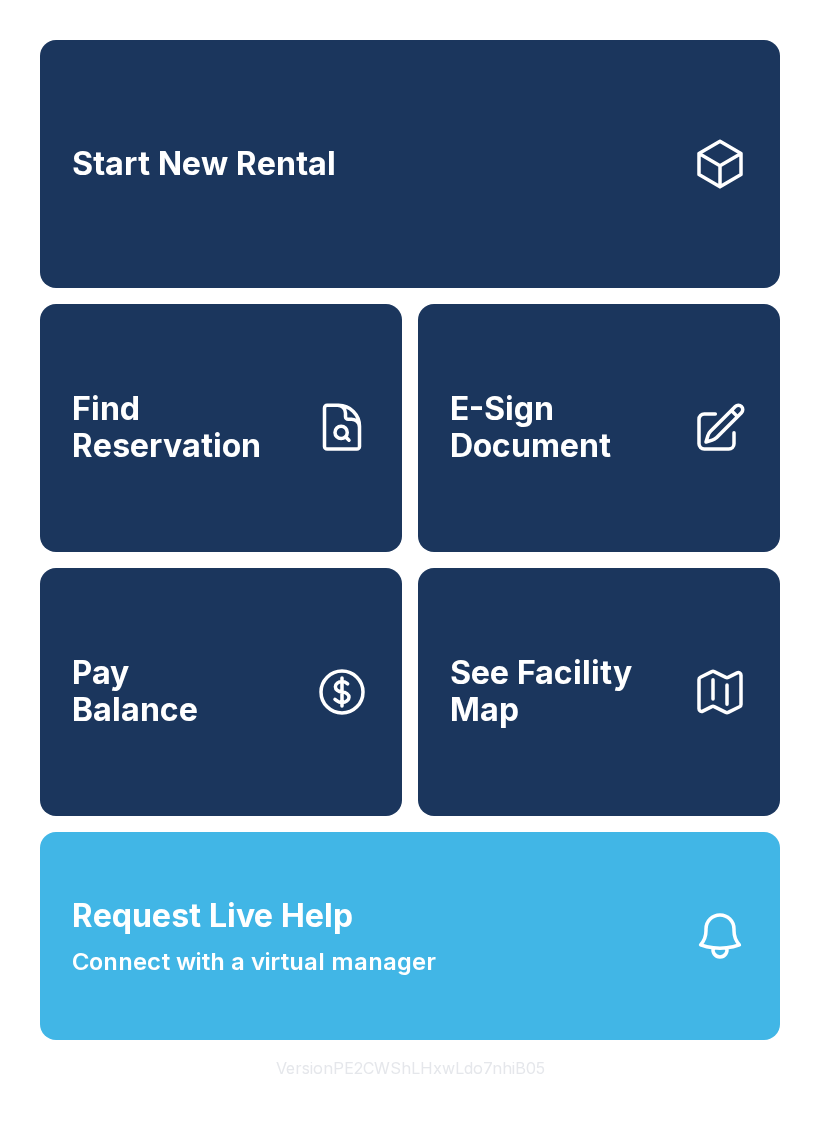 click on "Connect with a virtual manager" at bounding box center (254, 962) 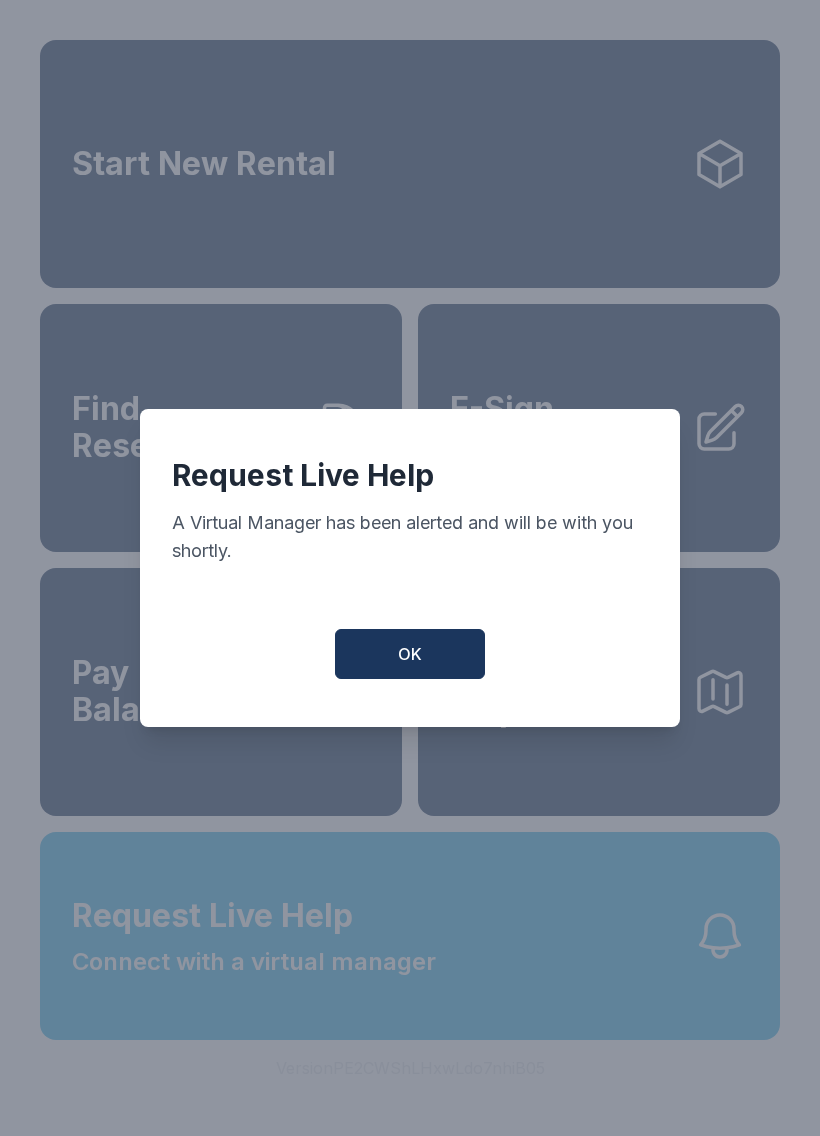 click on "OK" at bounding box center [410, 654] 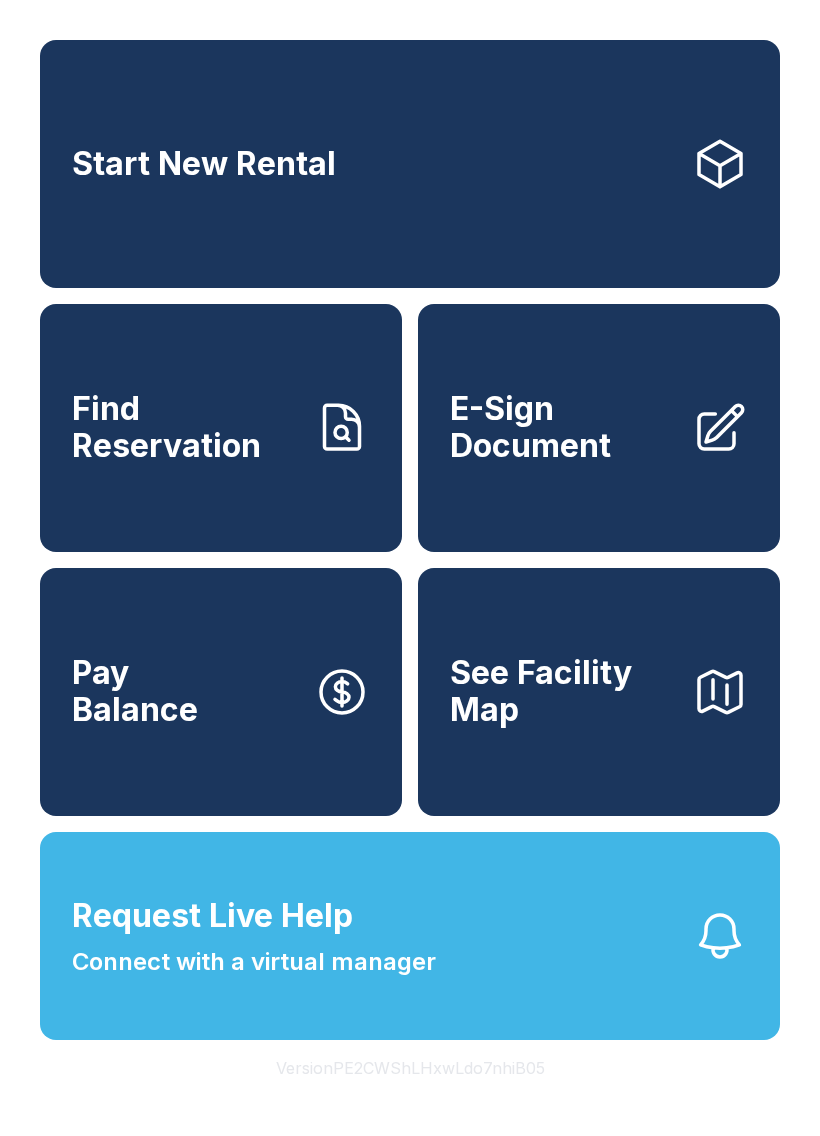 click on "See Facility Map" at bounding box center [563, 691] 